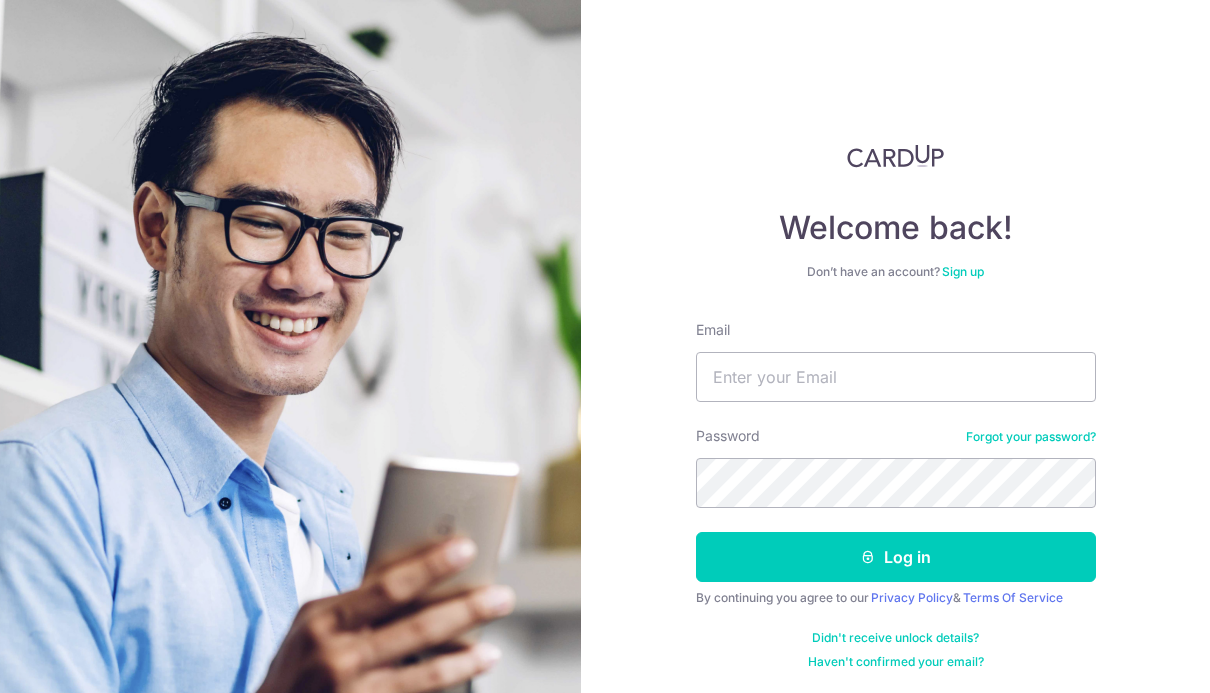 scroll, scrollTop: 214, scrollLeft: 0, axis: vertical 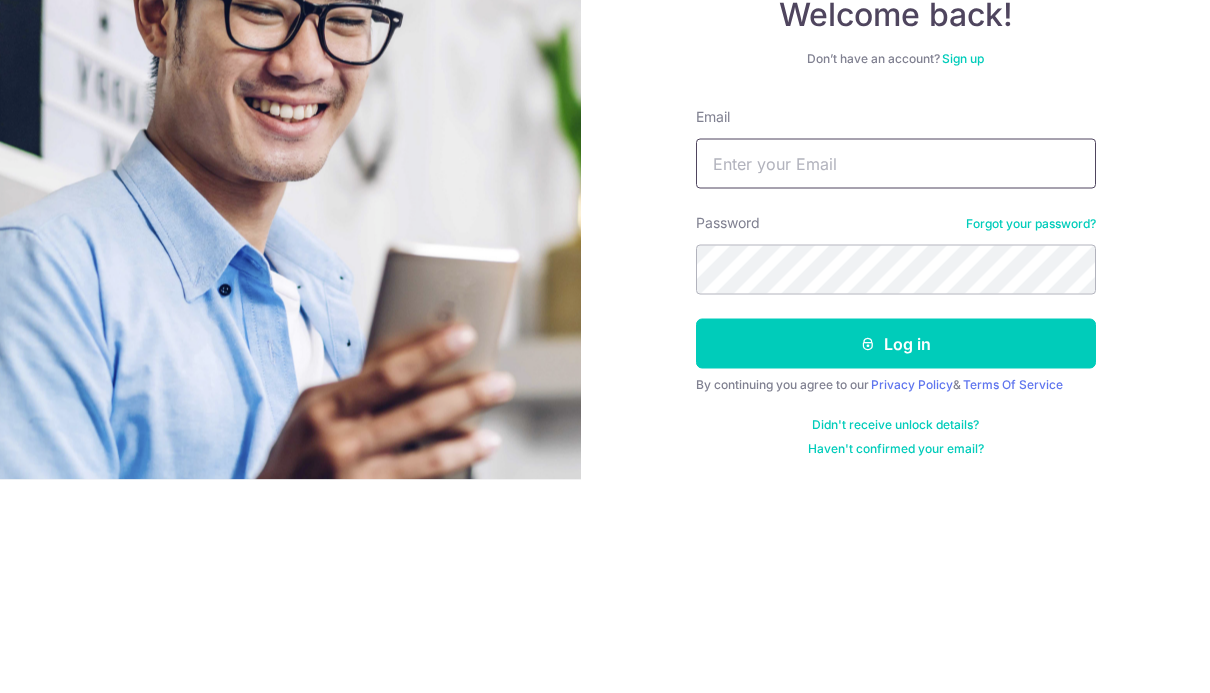 type on "[EMAIL]" 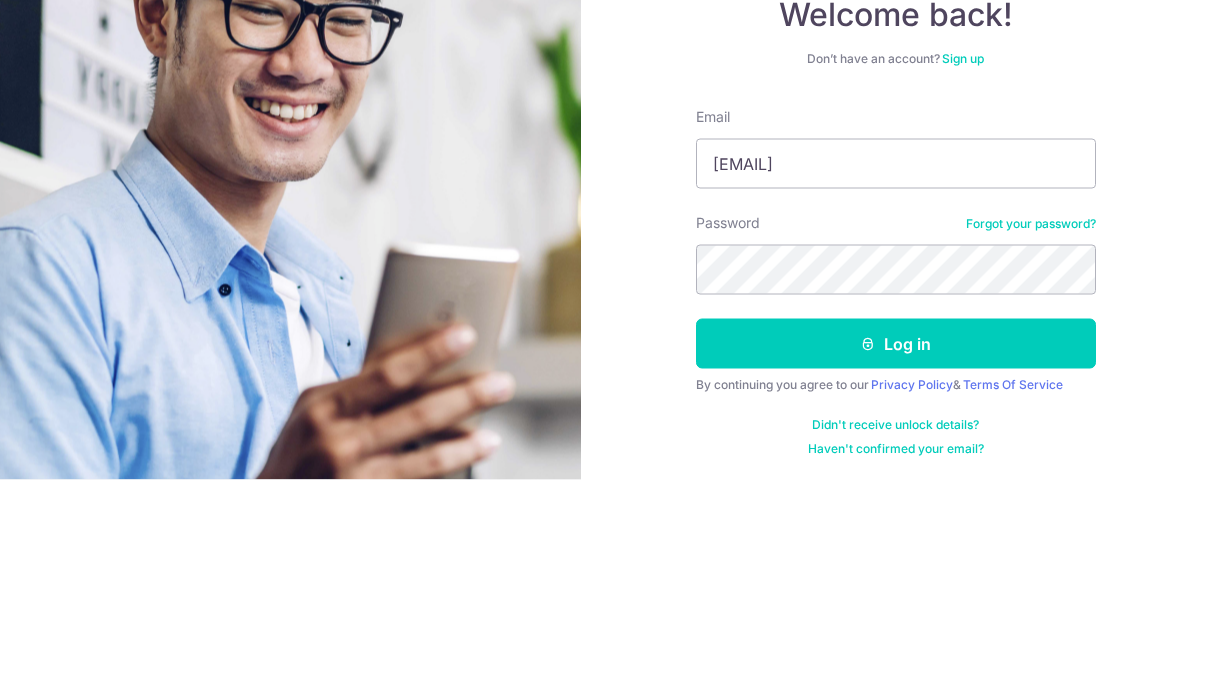 click on "Log in" at bounding box center (896, 557) 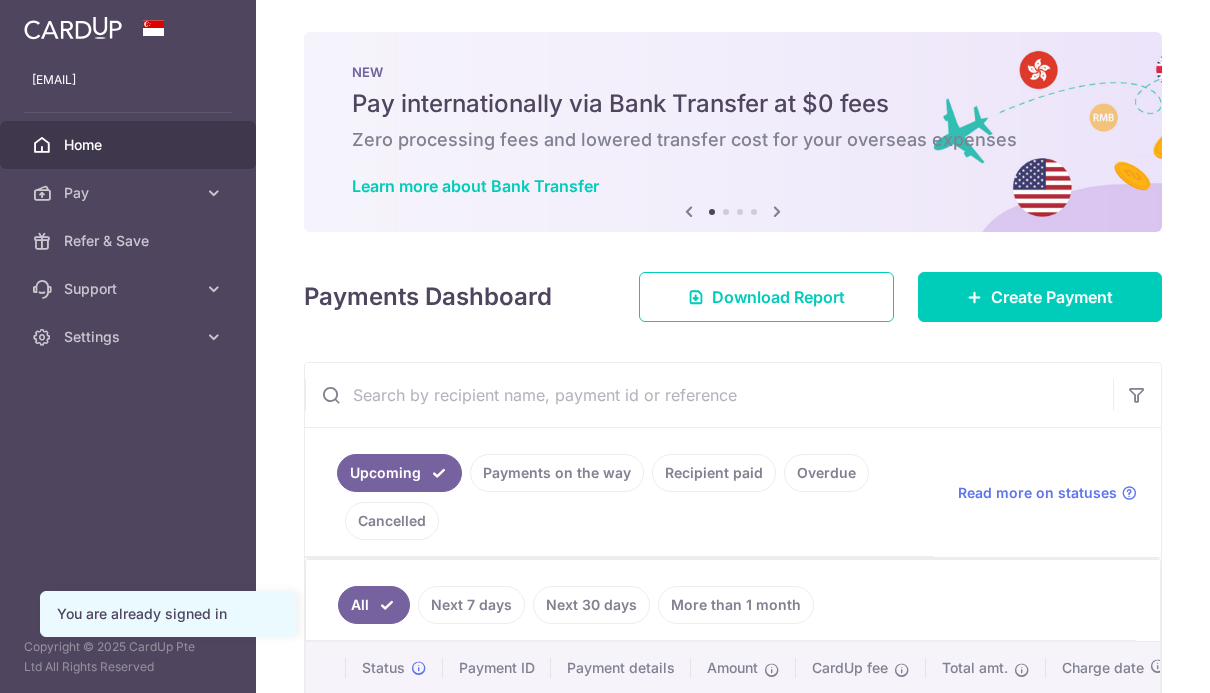 scroll, scrollTop: 0, scrollLeft: 0, axis: both 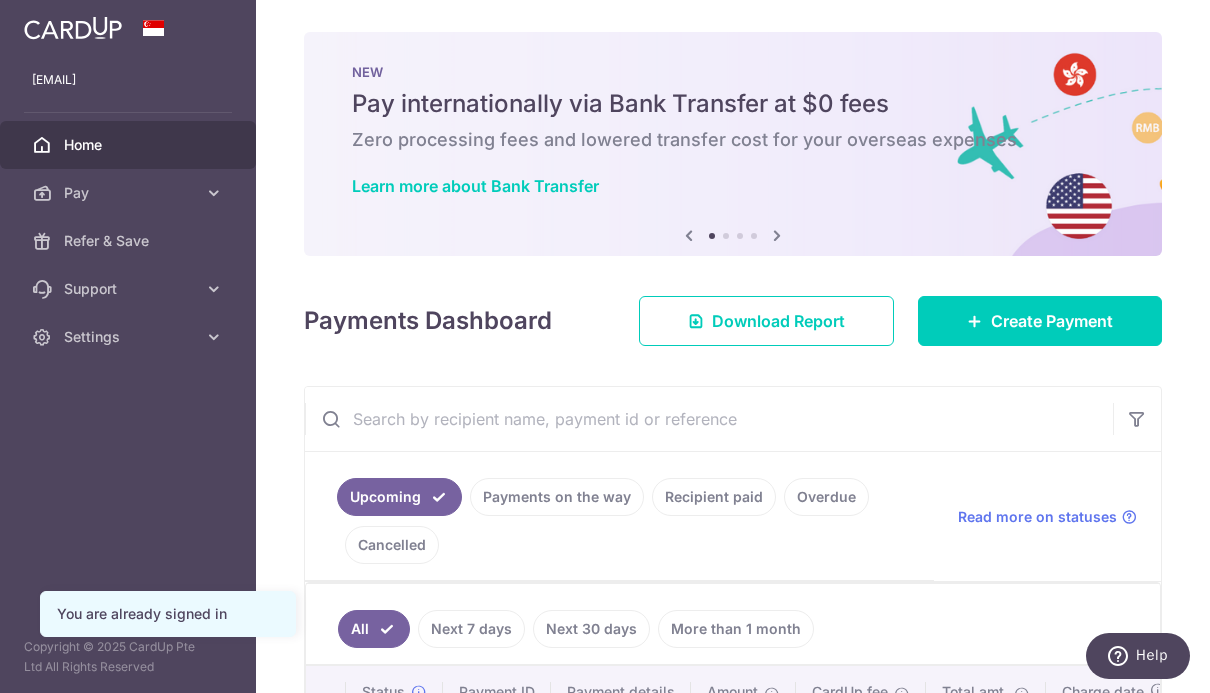 click at bounding box center [975, 321] 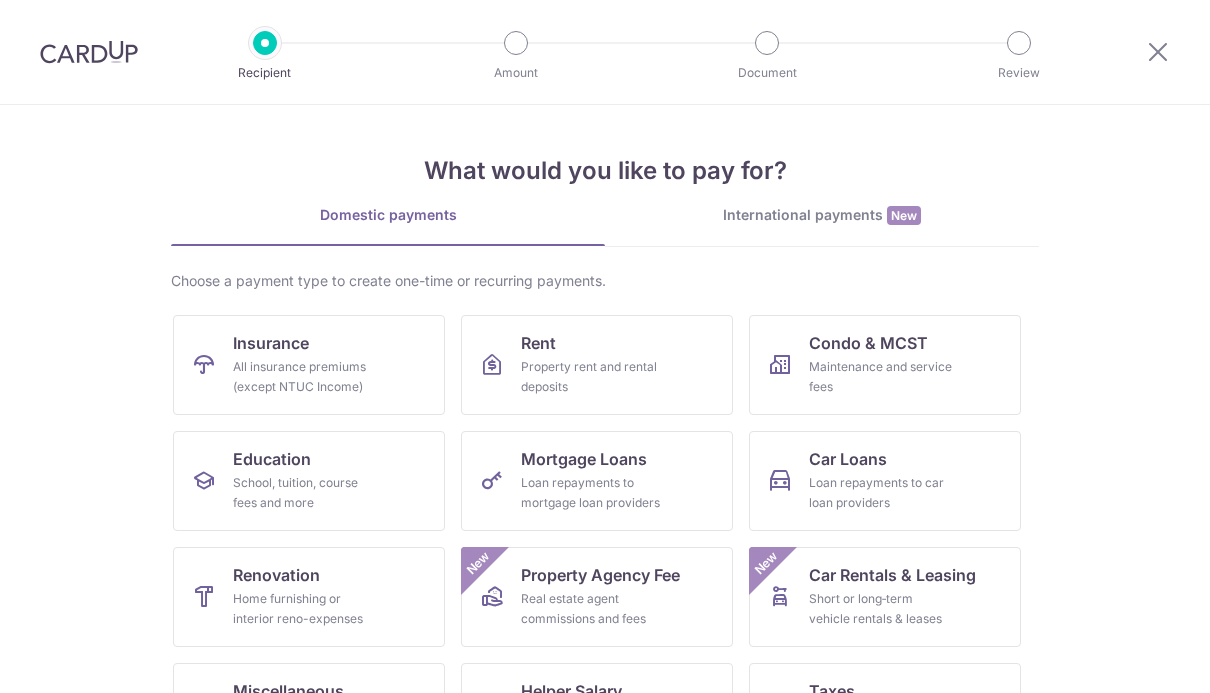 scroll, scrollTop: 0, scrollLeft: 0, axis: both 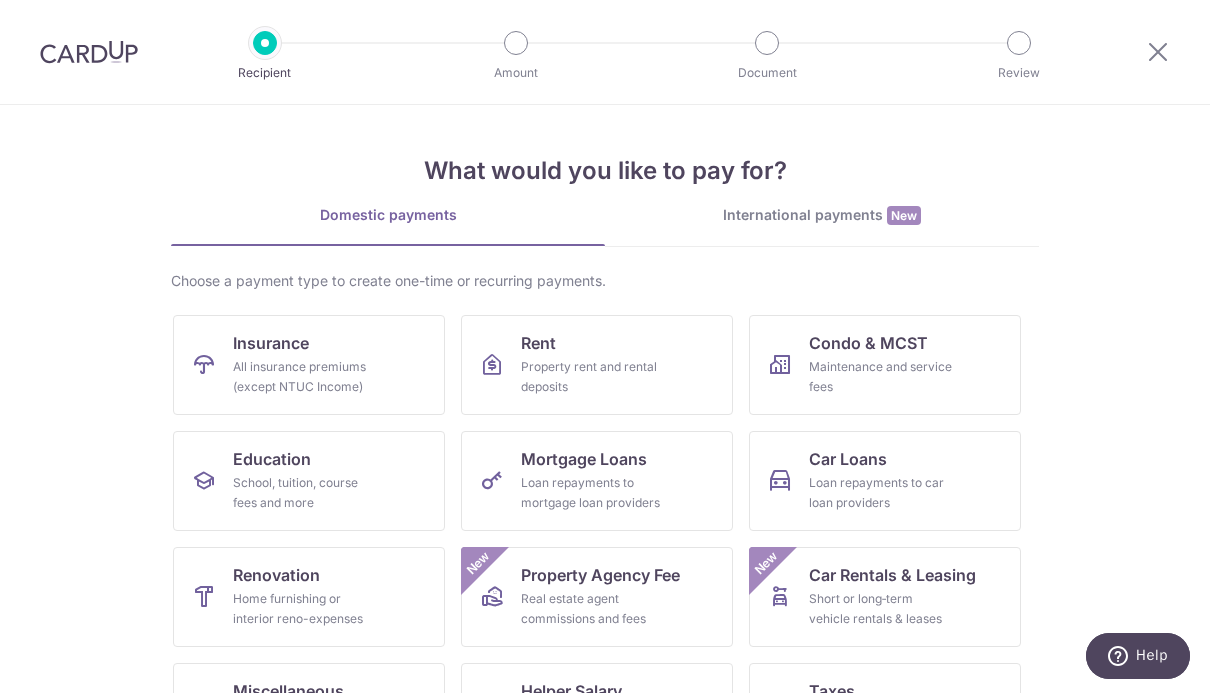 click on "All insurance premiums (except NTUC Income)" at bounding box center (305, 377) 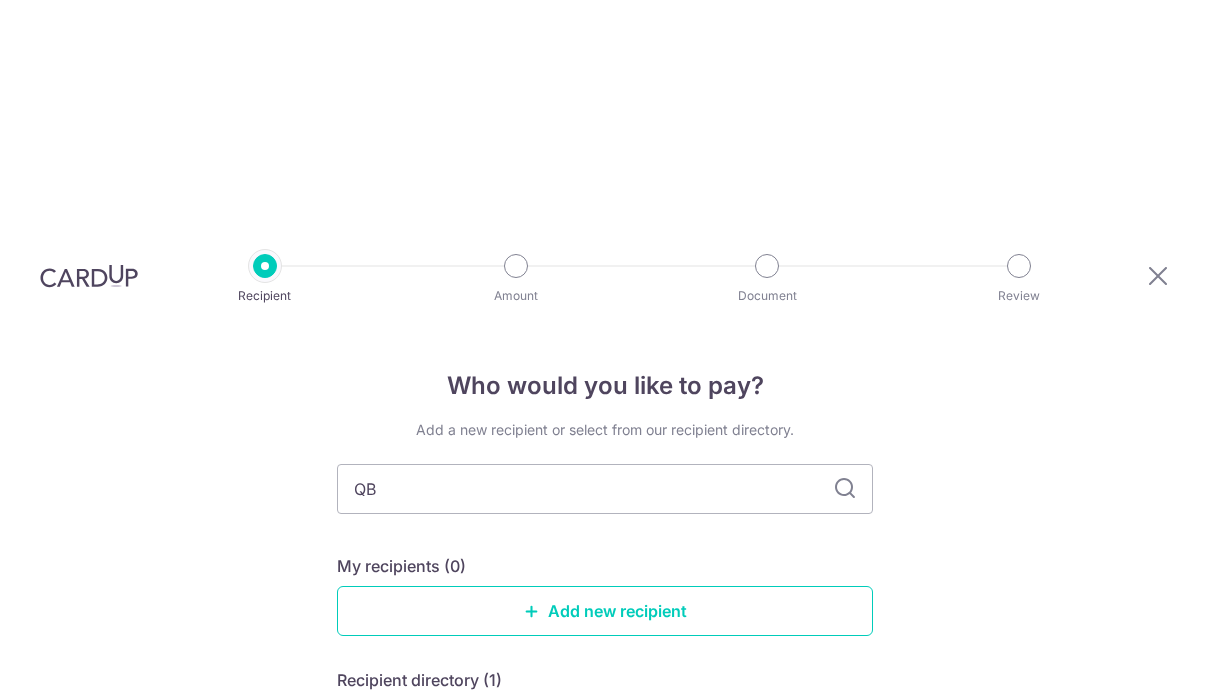 scroll, scrollTop: 411, scrollLeft: 0, axis: vertical 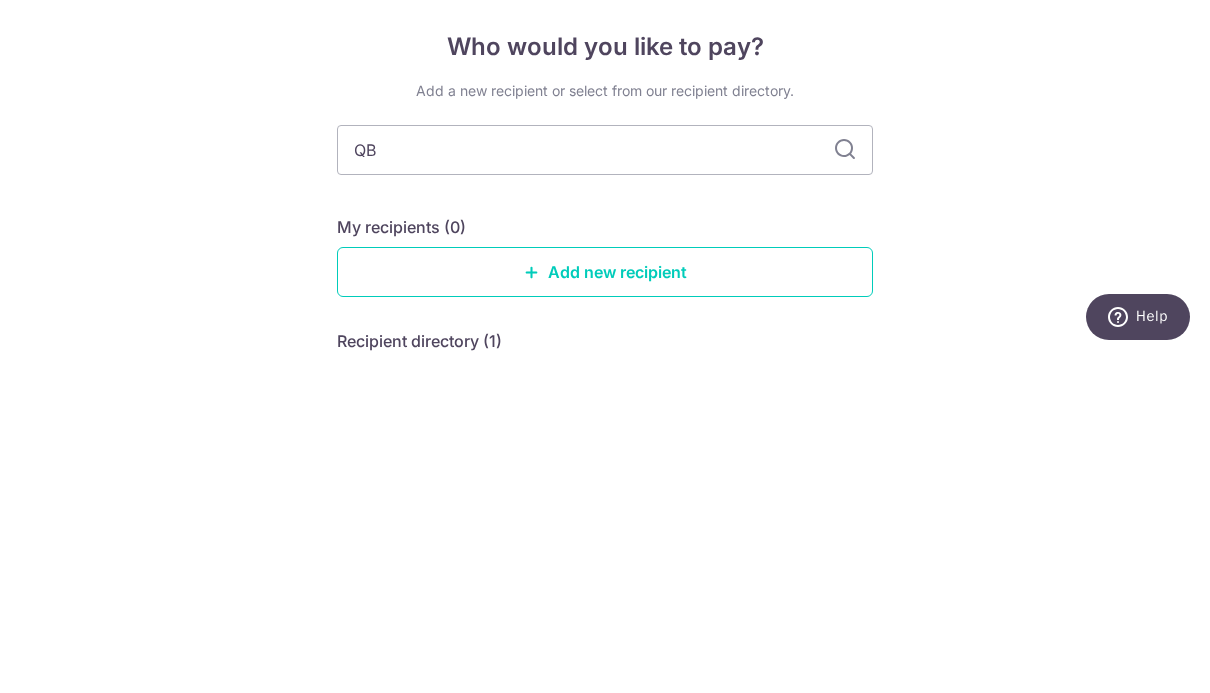 type on "QBE" 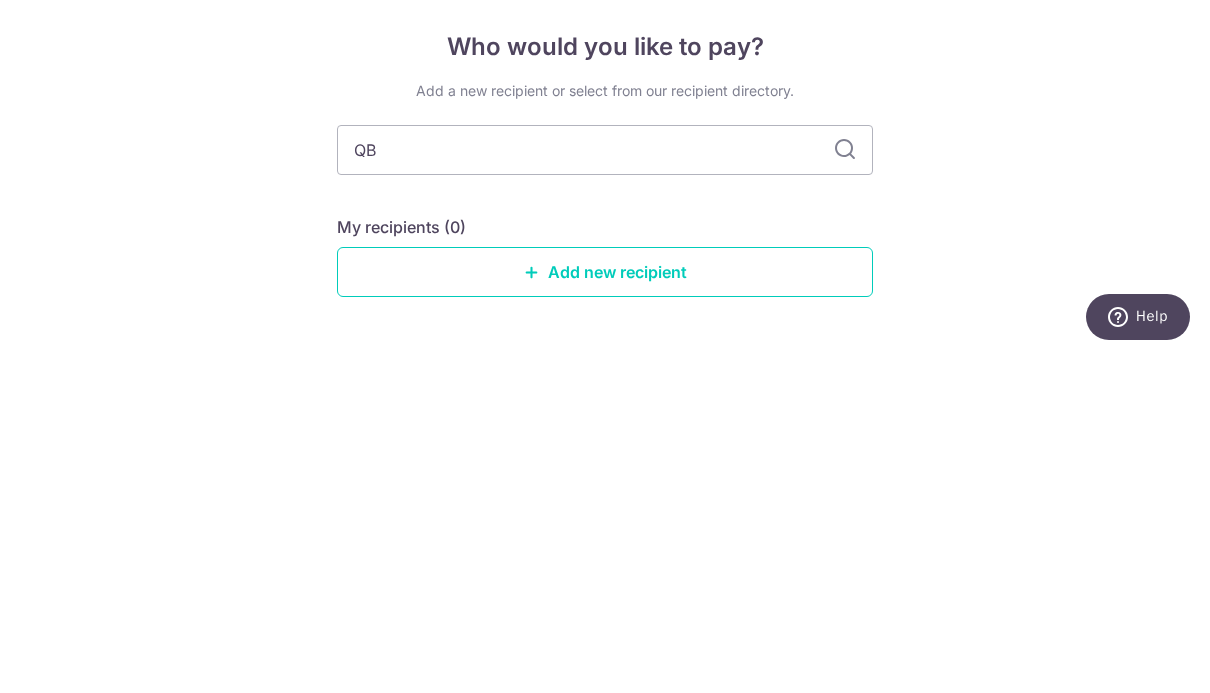 type on "QB" 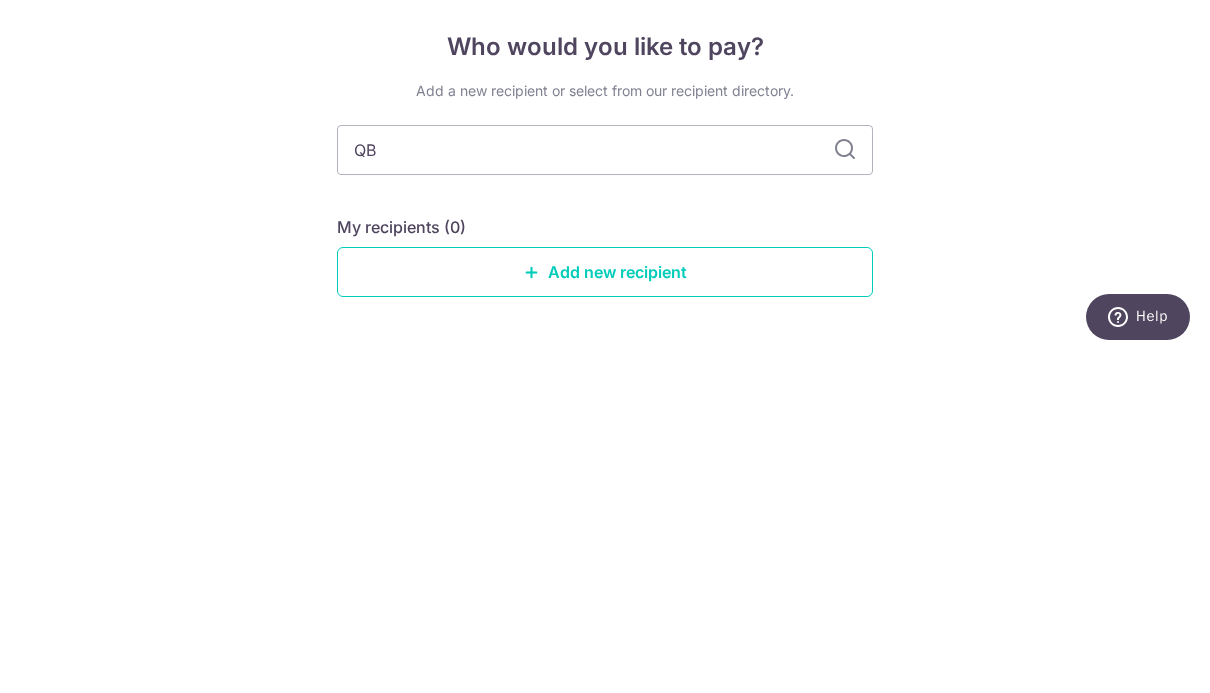 type on "QBe" 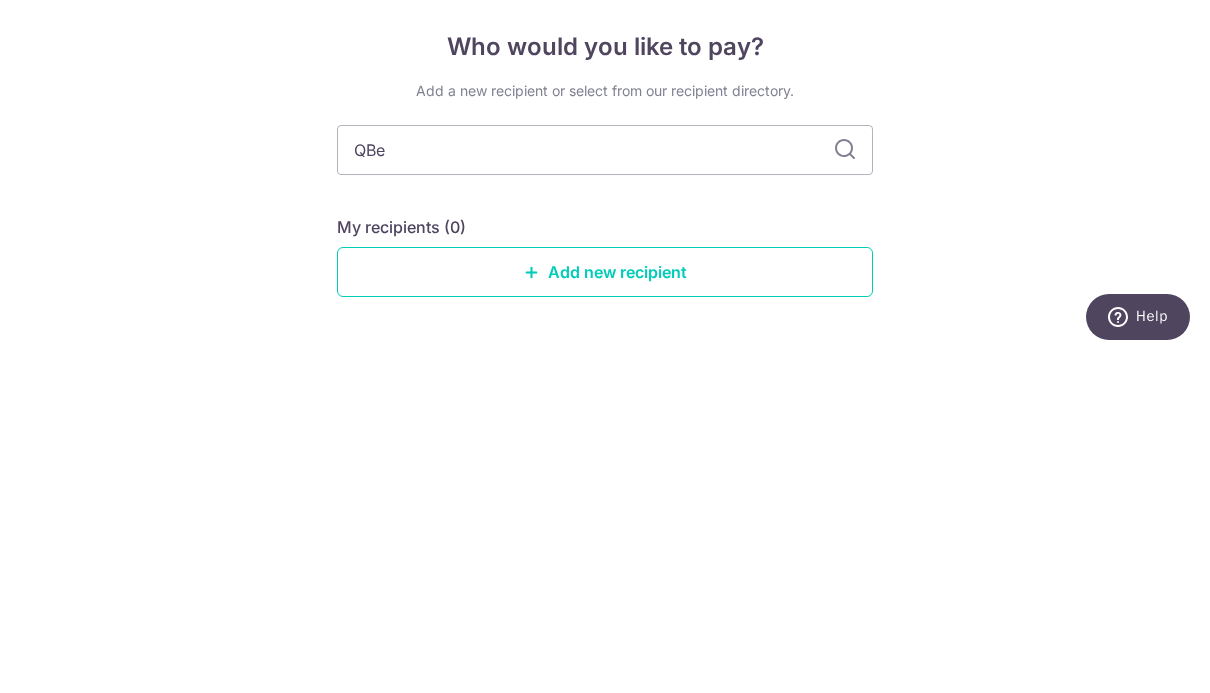 type on "QB" 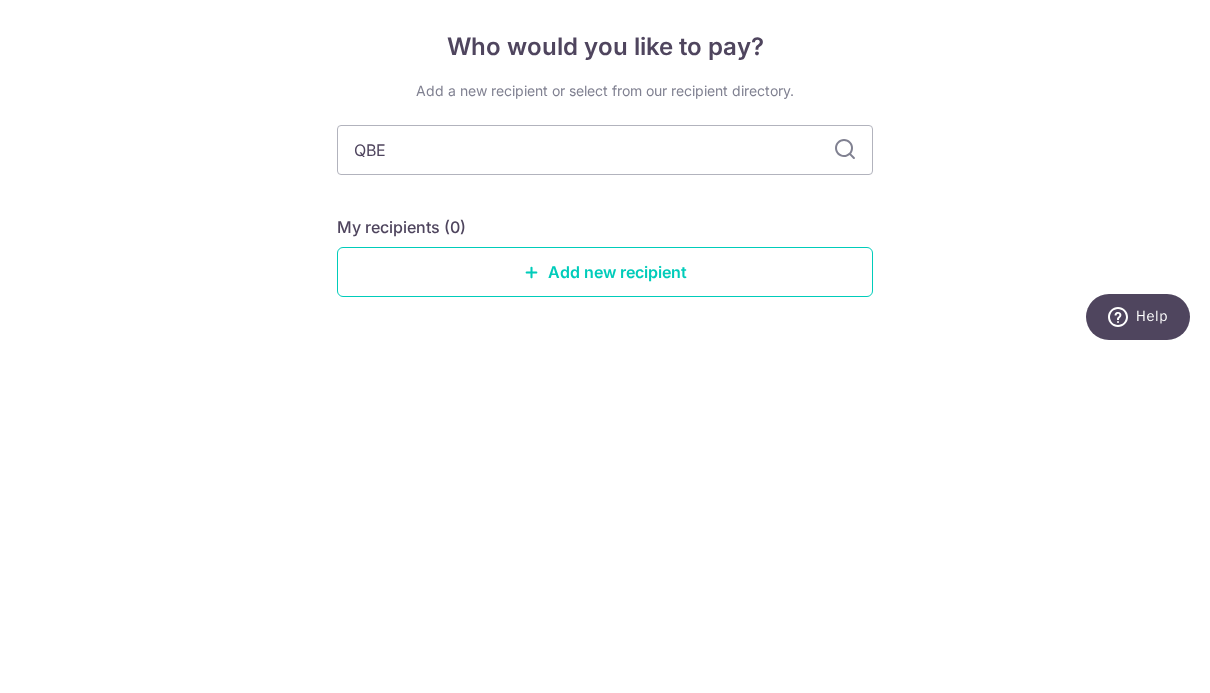 type on "QBE" 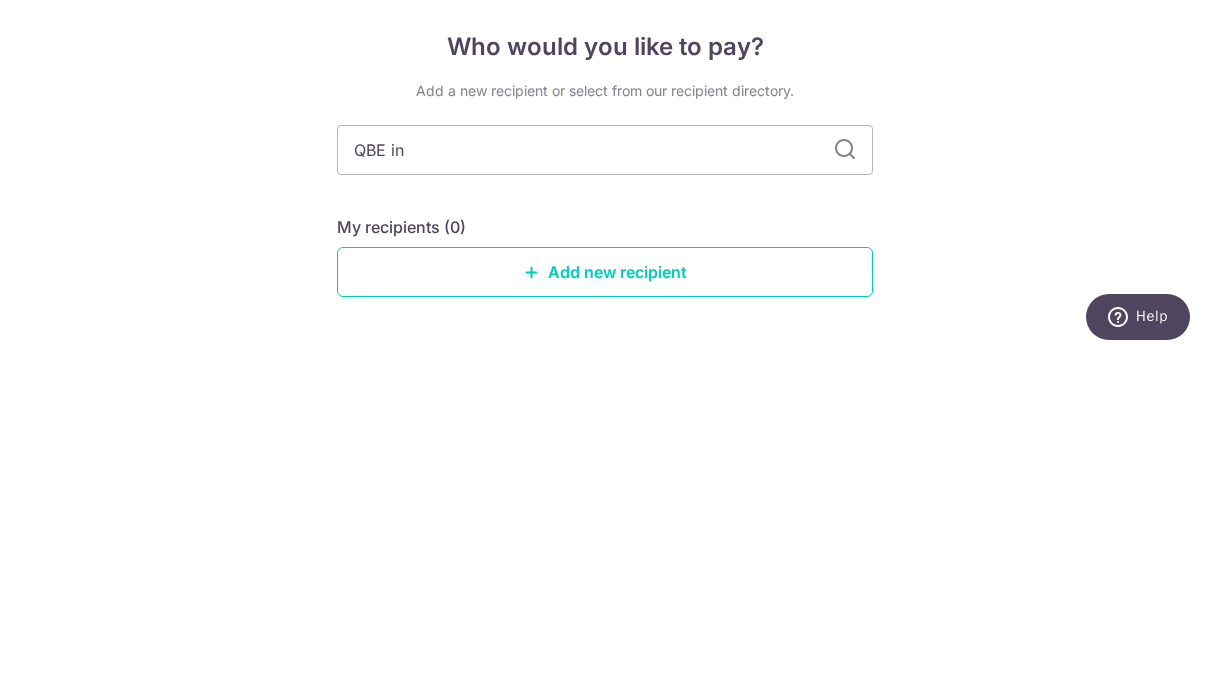 type on "QBE ins" 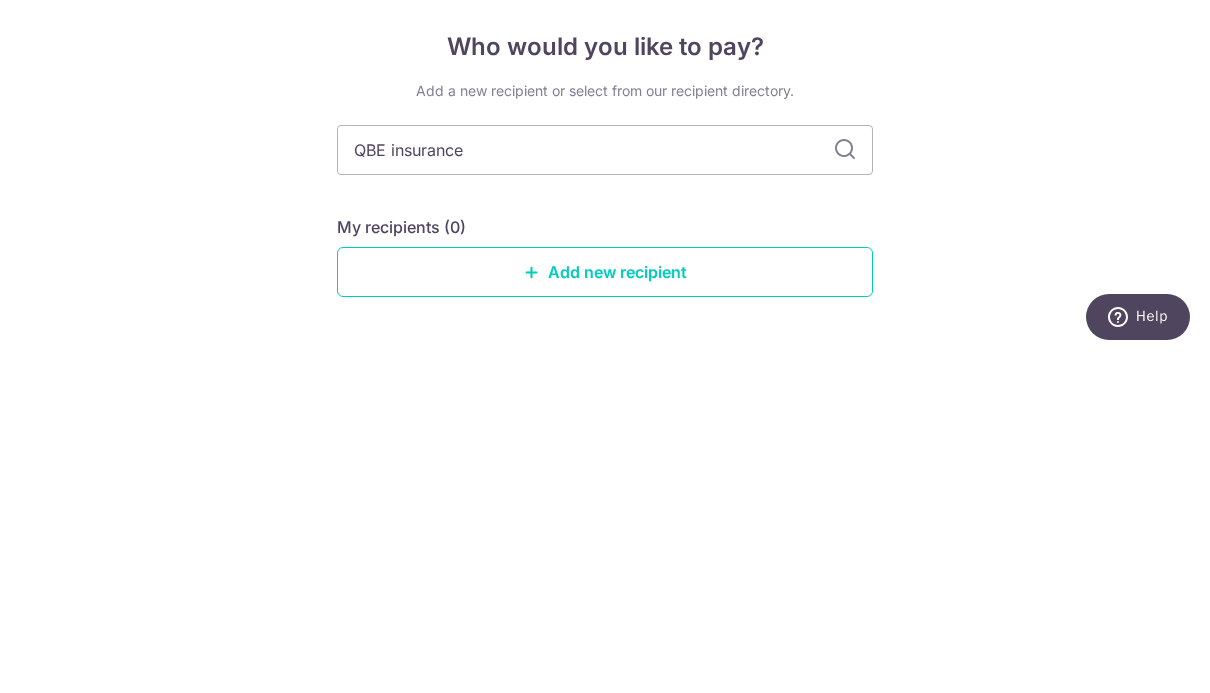 type on "QBE insurance" 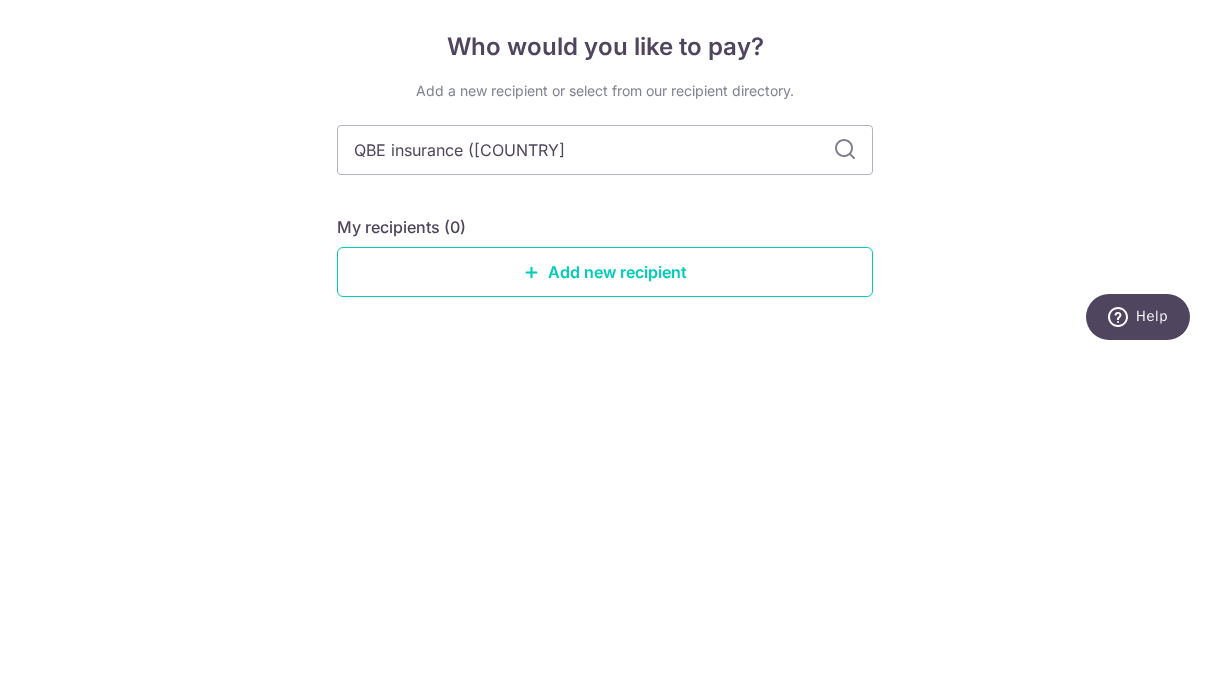 type on "QBE insurance ([COUNTRY]" 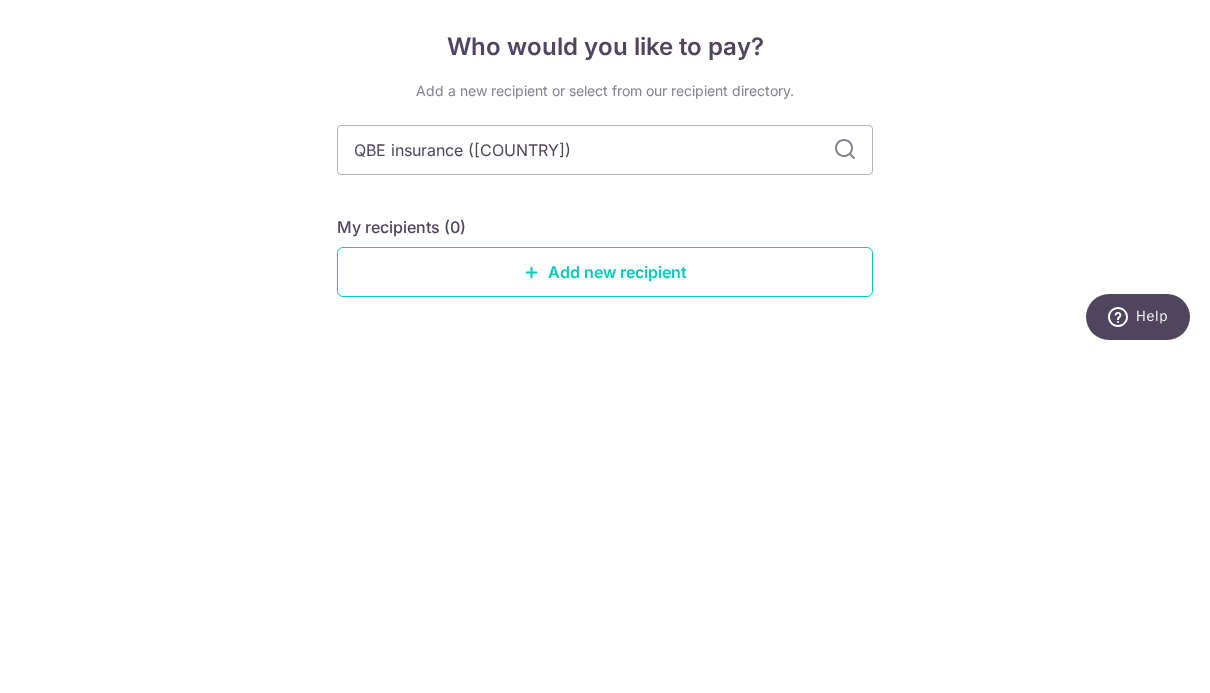 type on "QBE insurance ([COUNTRY])" 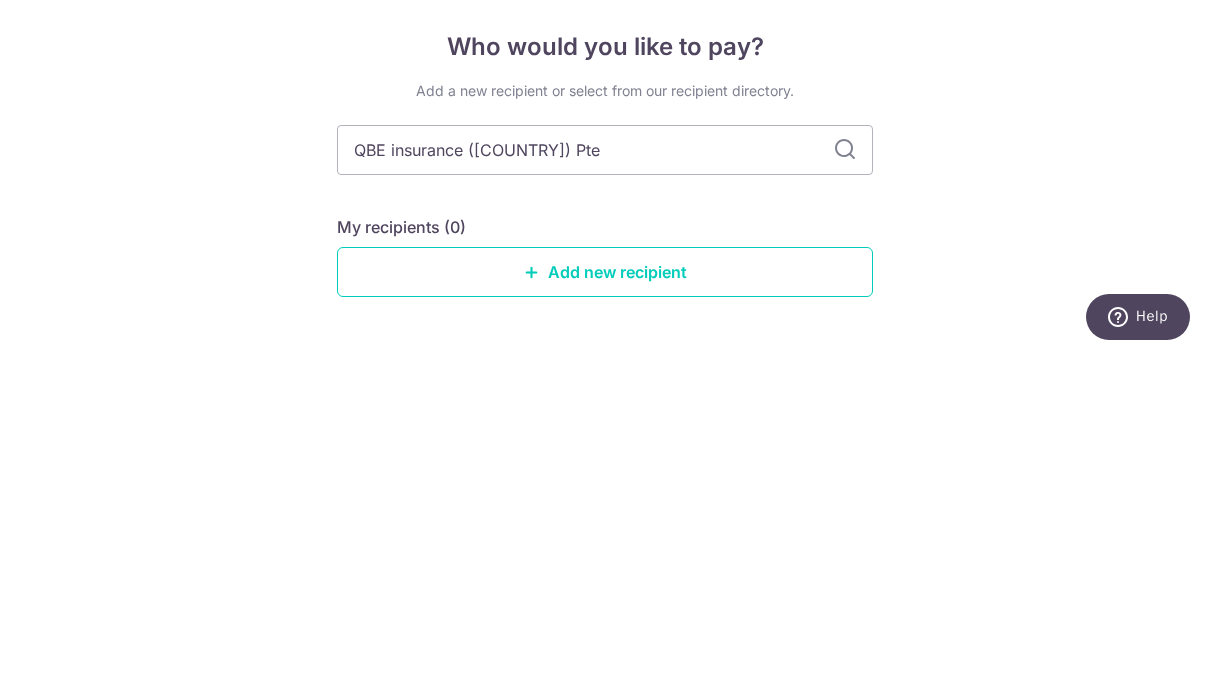 type on "QBE insurance ([COUNTRY]) Pte" 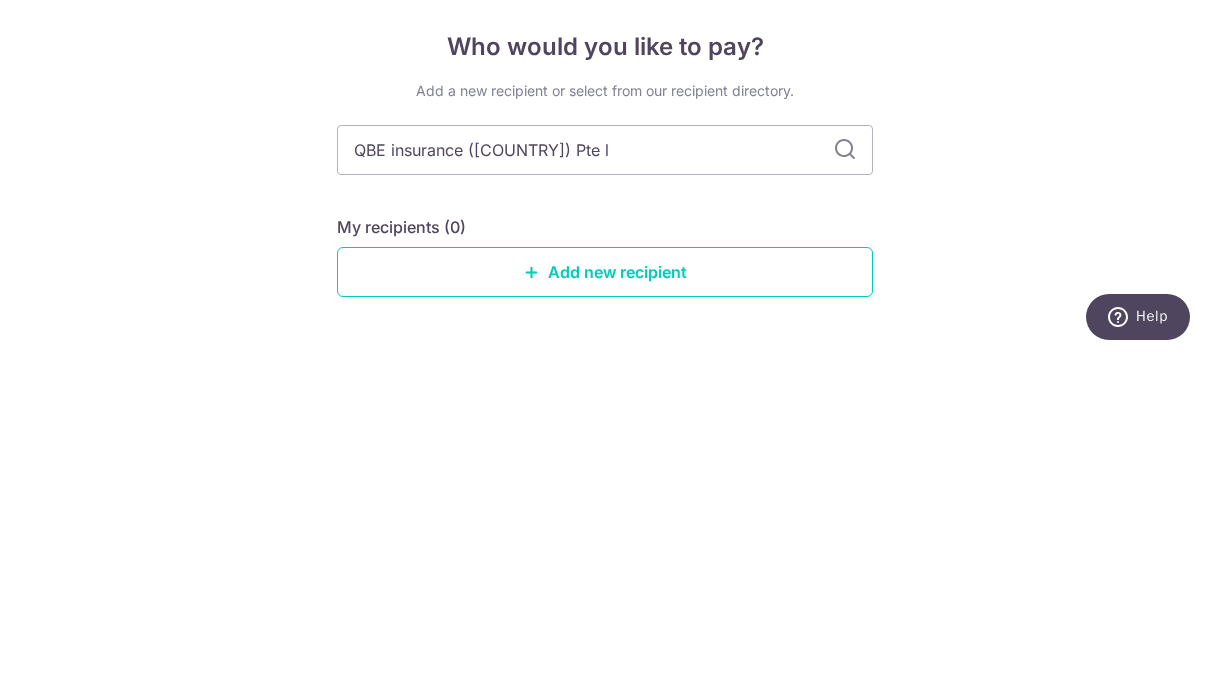 type on "QBE insurance ([COUNTRY]) Pte l" 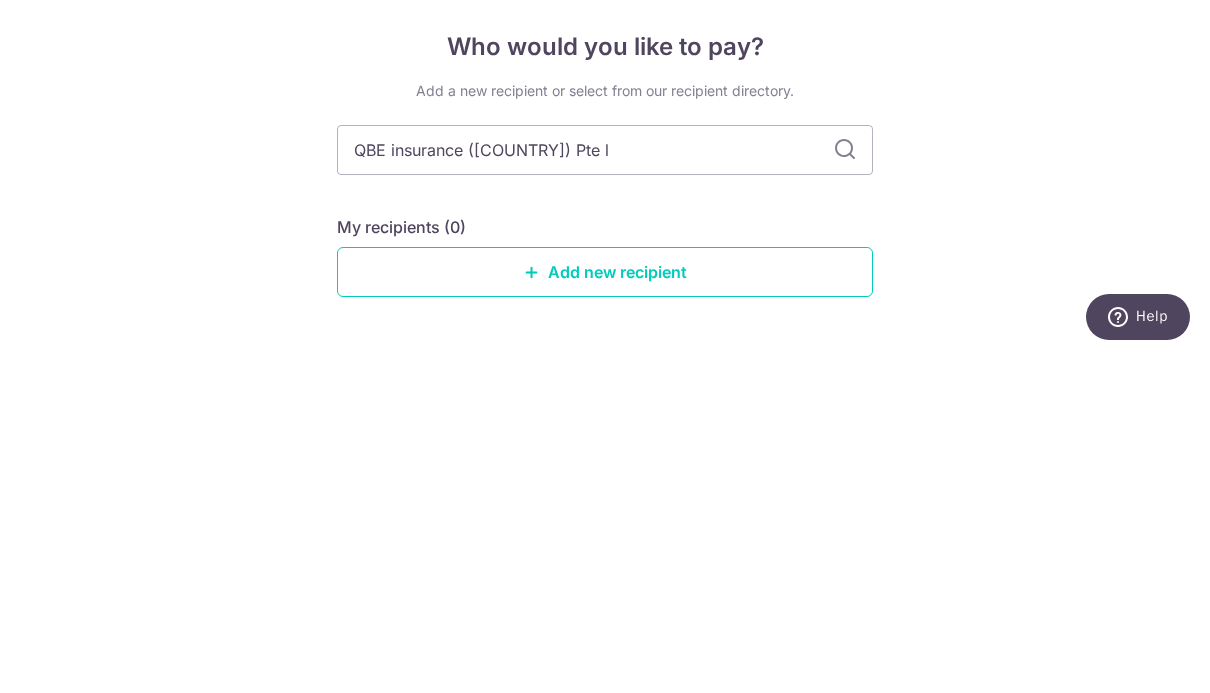 type on "QBE insurance ([COUNTRY]) Pte" 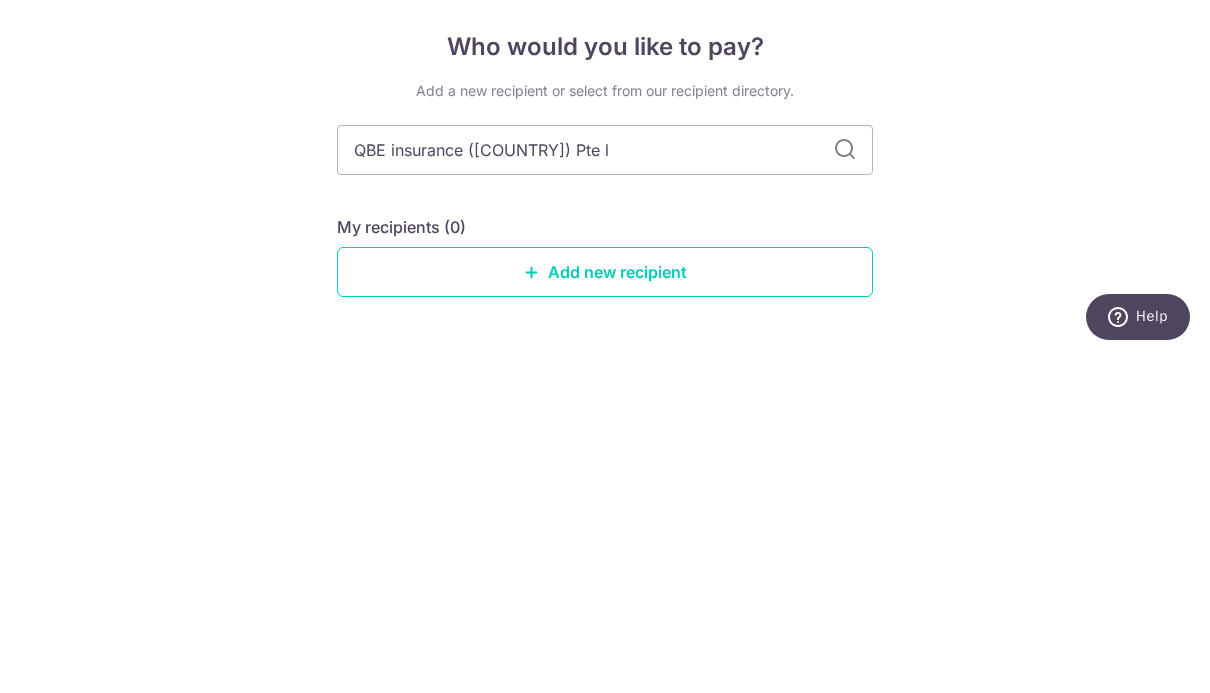 type on "QBE insurance ([COUNTRY]) Pte" 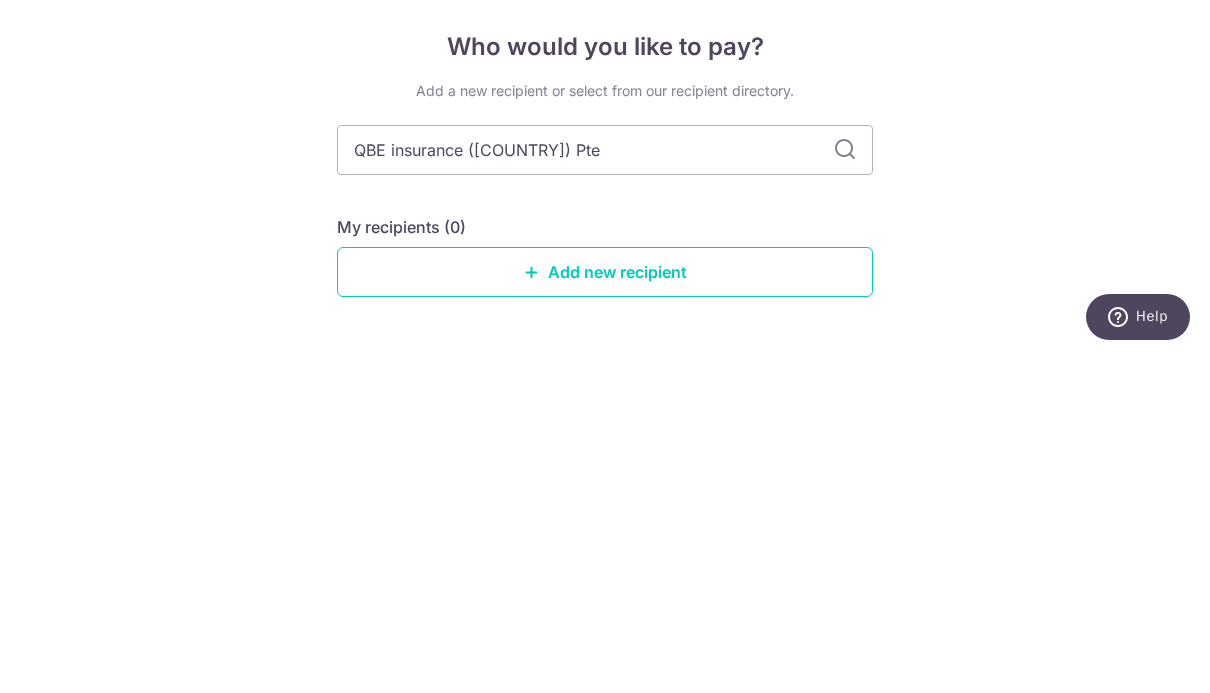 type on "QBE insurance ([COUNTRY]) Pte" 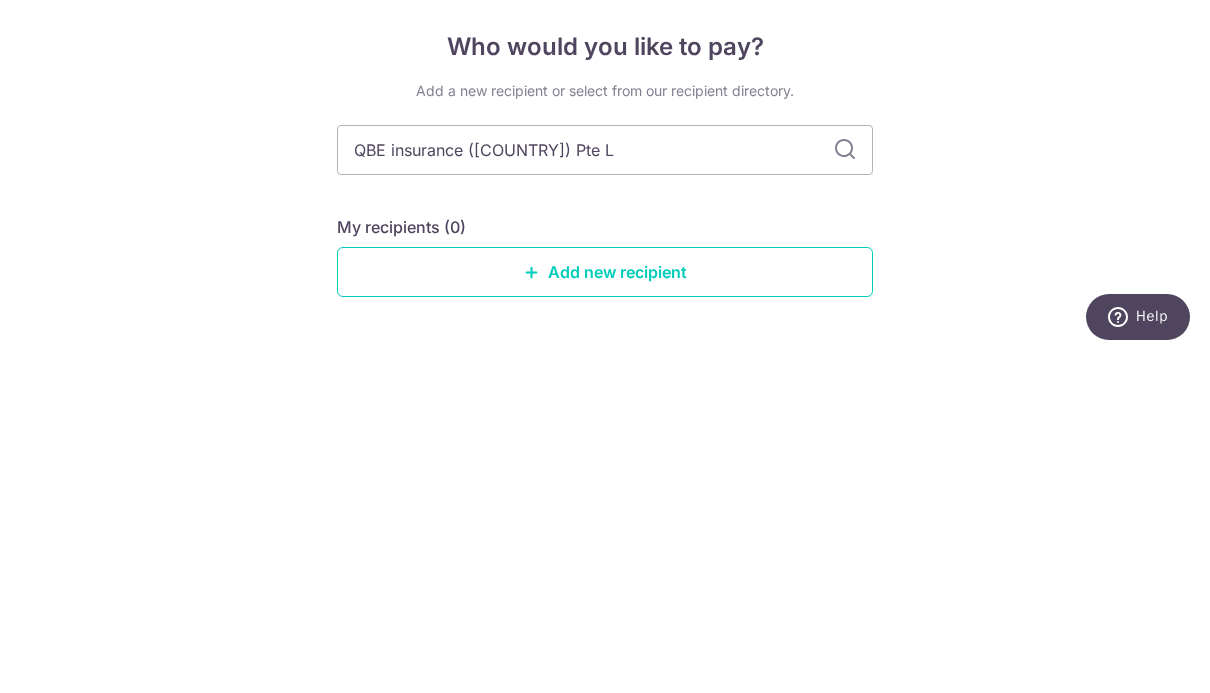 type on "QBE insurance ([COUNTRY]) Pte Lt" 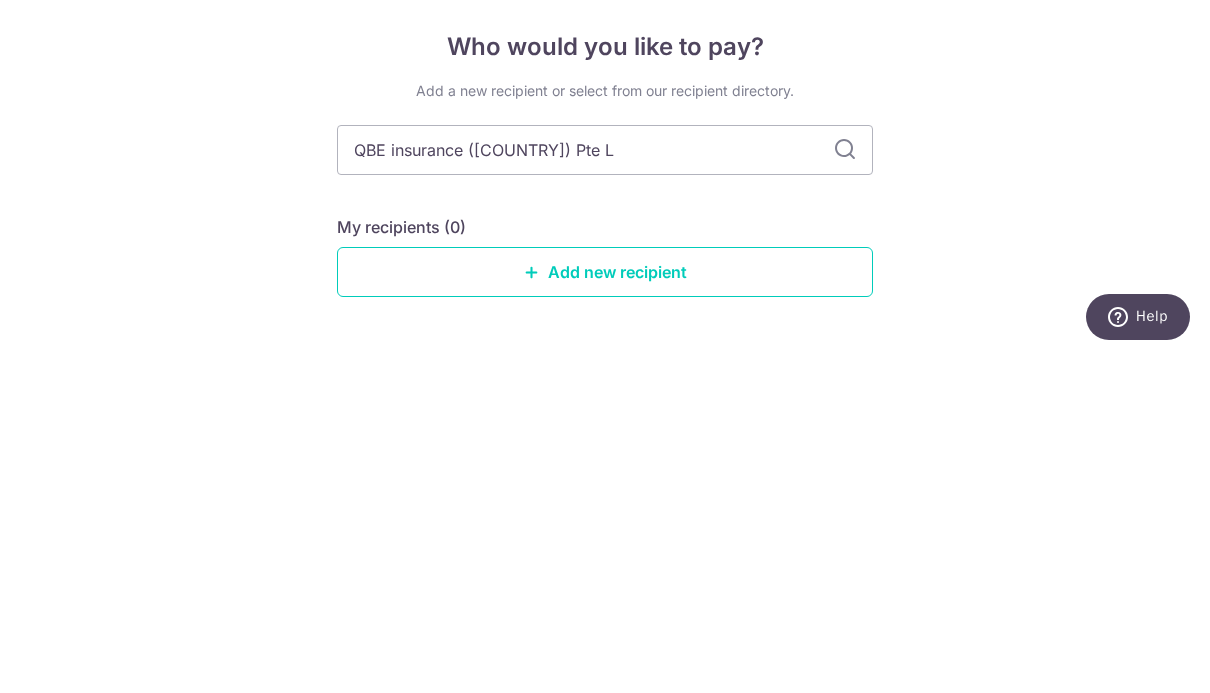 type on "QBE insurance ([COUNTRY]) Pte Ld" 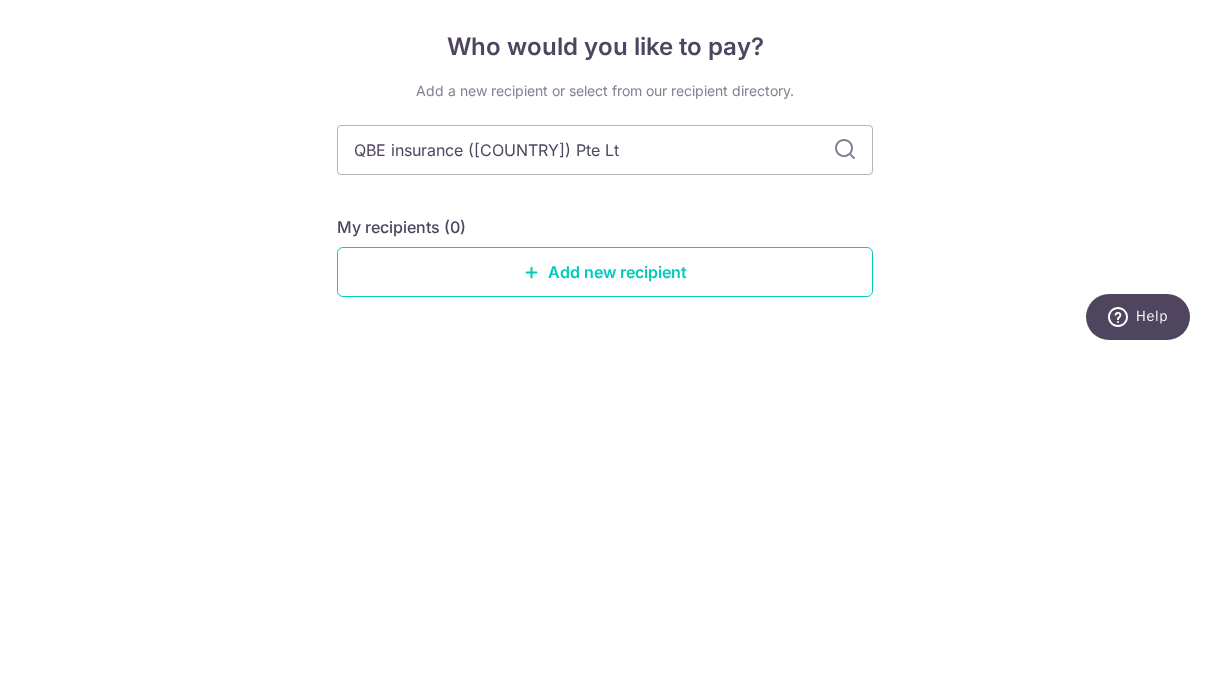type on "QBE insurance ([COUNTRY]) Pte Ltd" 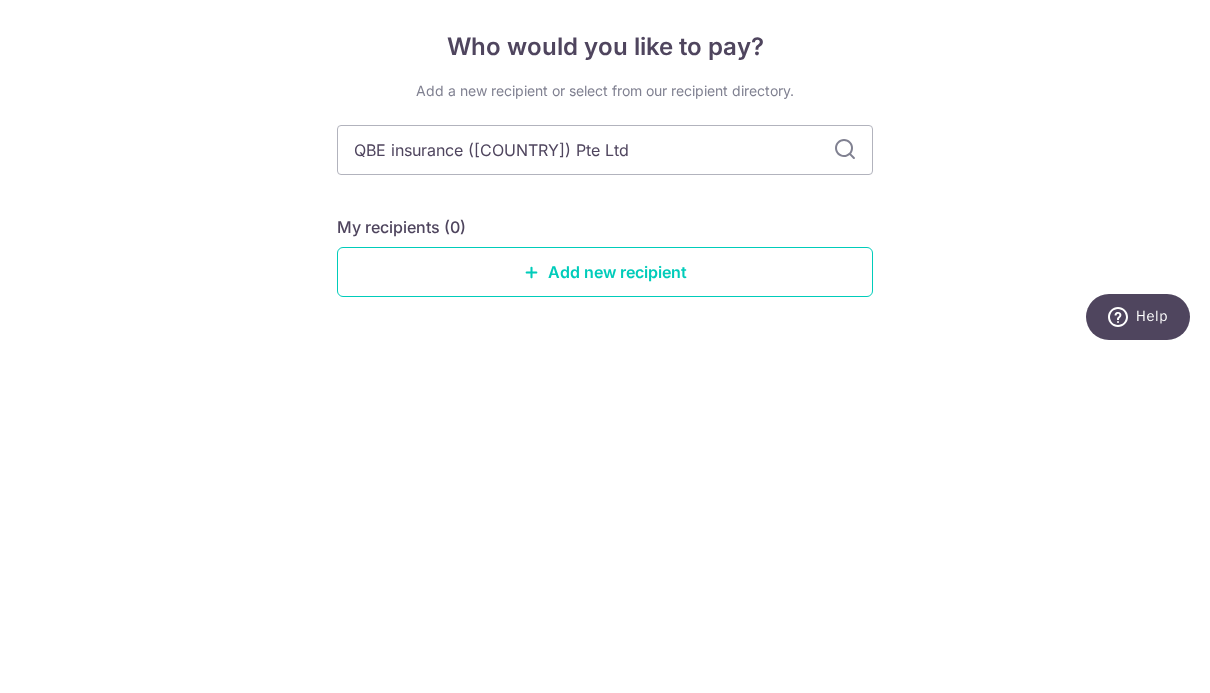 scroll, scrollTop: 117, scrollLeft: 0, axis: vertical 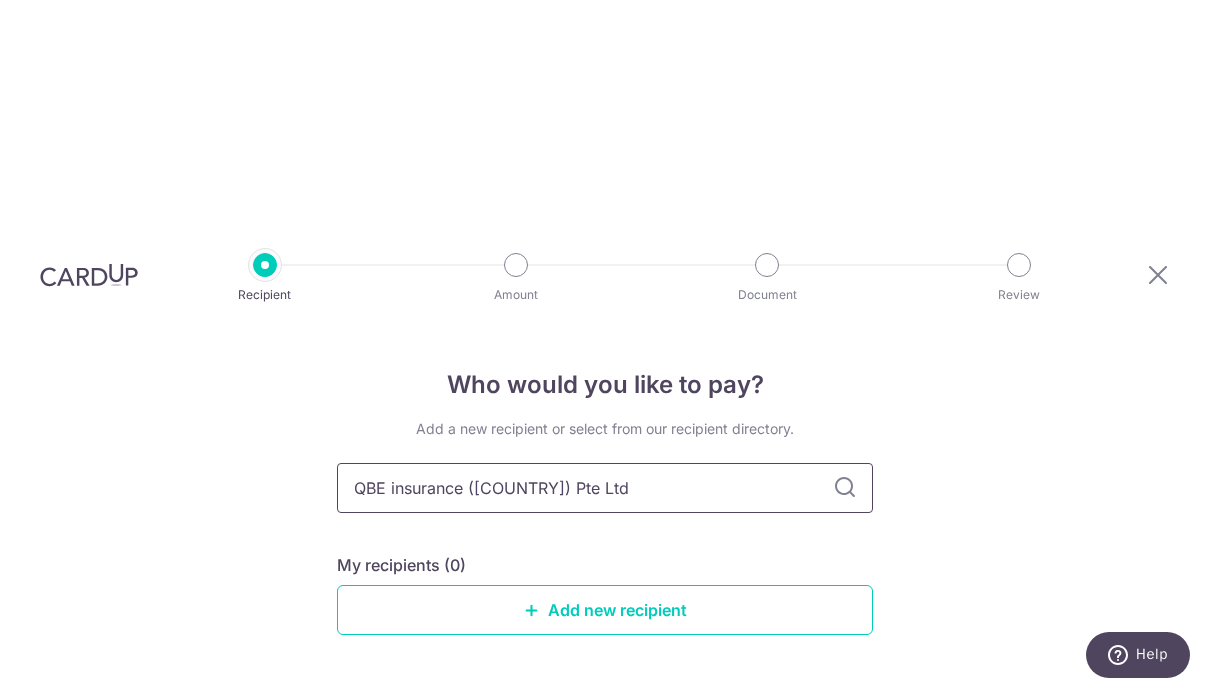 click on "QBE insurance ([COUNTRY]) Pte Ltd" at bounding box center (605, 489) 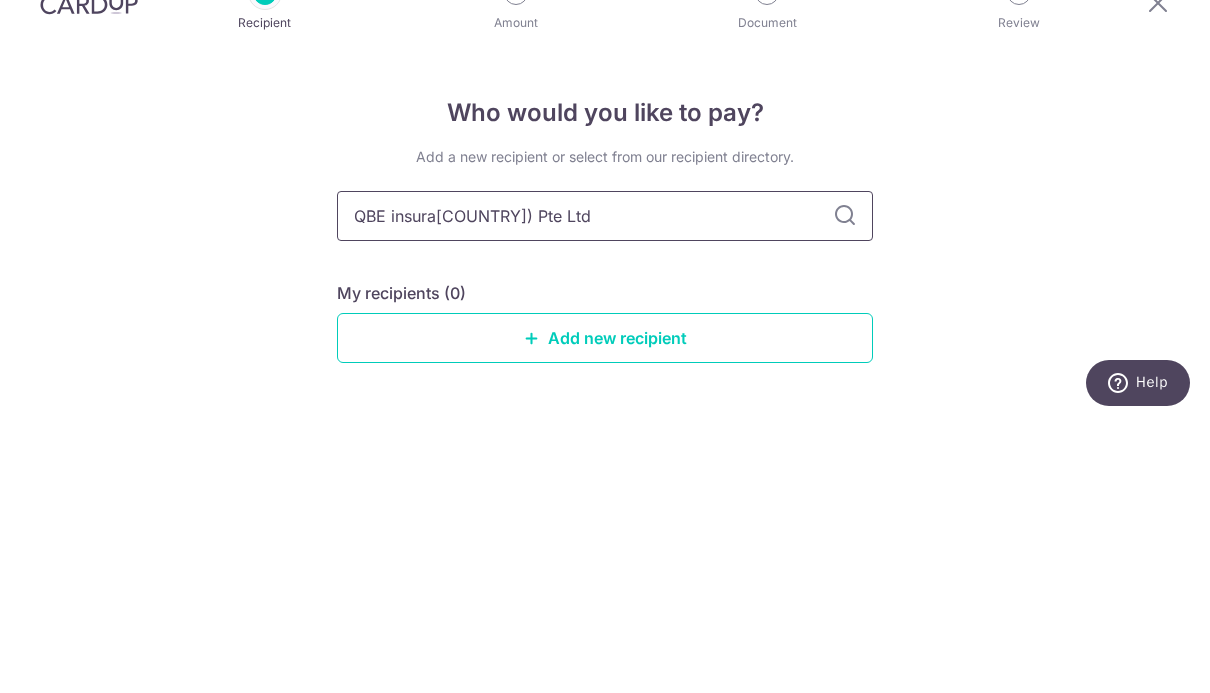 type on "QBE insur[COUNTRY]) Pte Ltd" 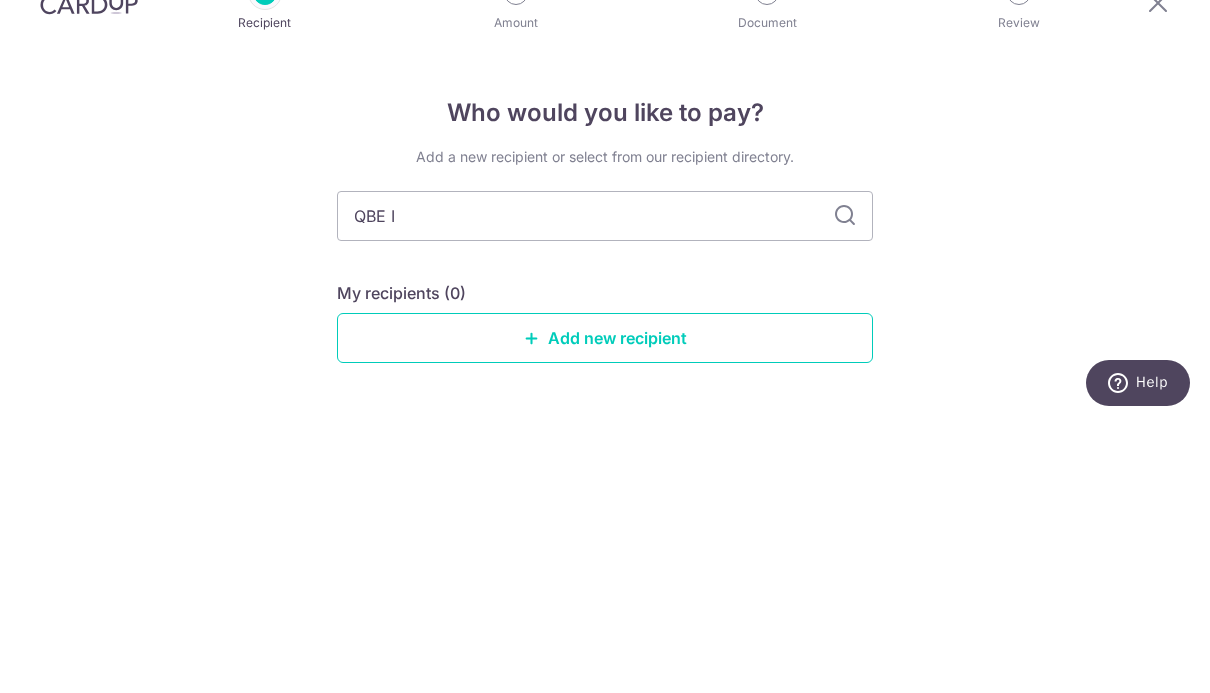 type on "QBE IN" 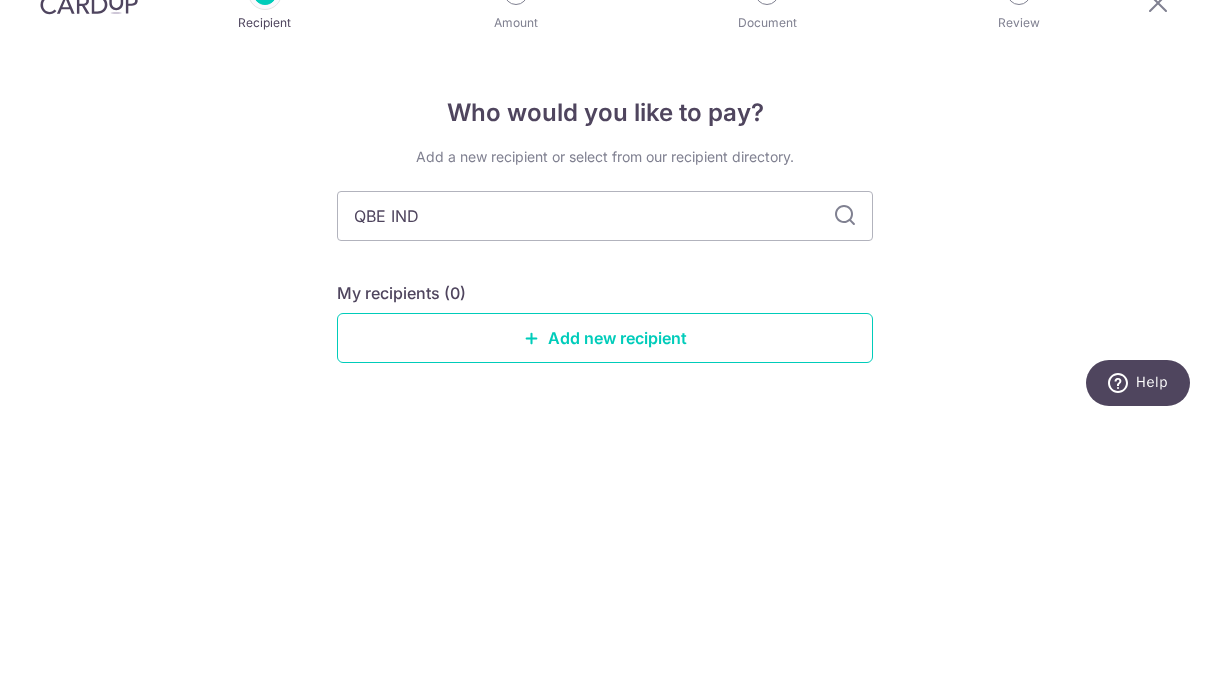 type on "QBE IN" 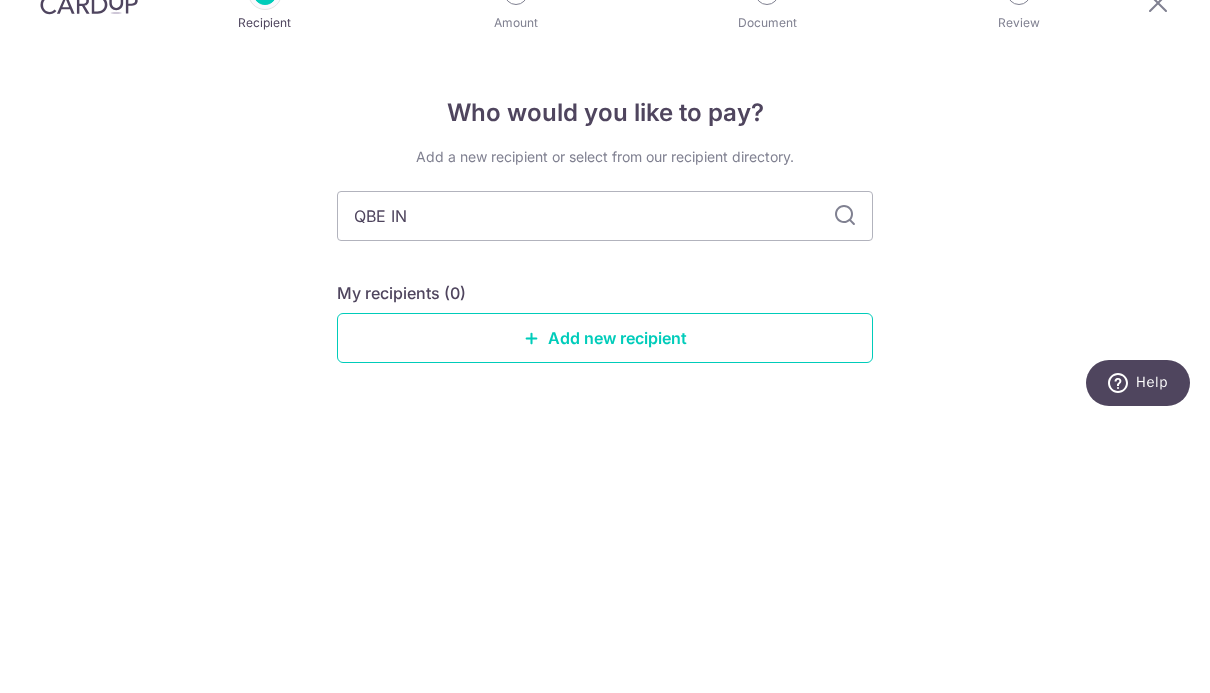 type on "QBE INS" 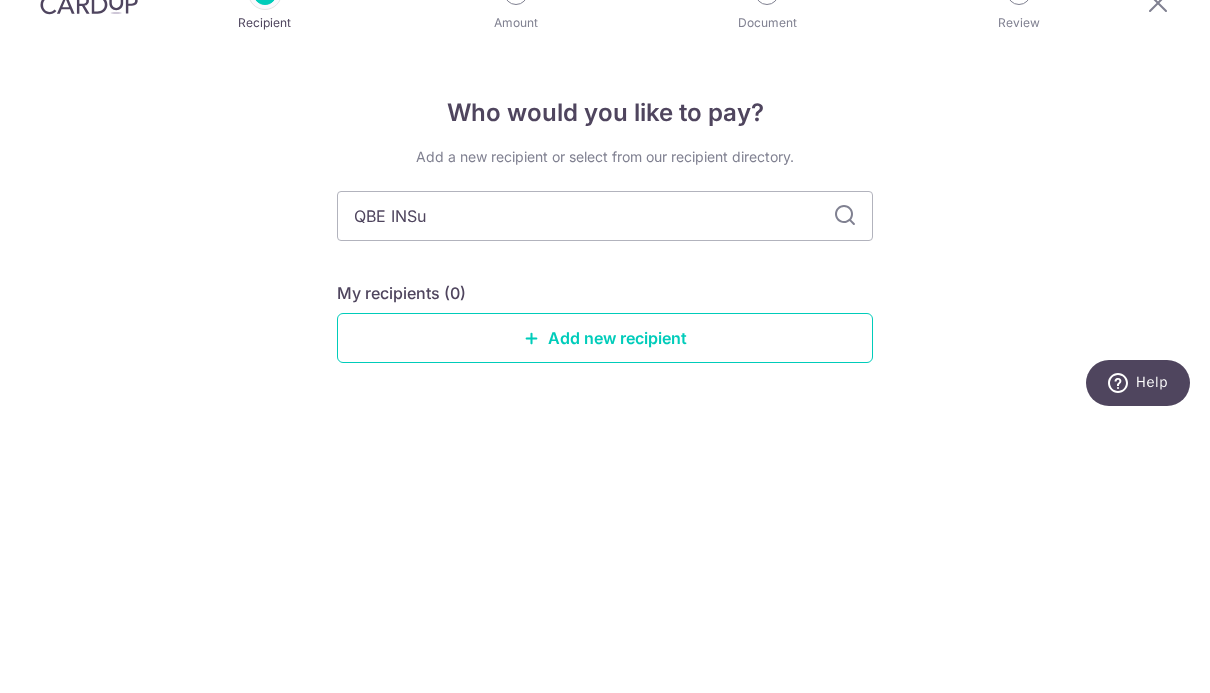 type on "QBE INS" 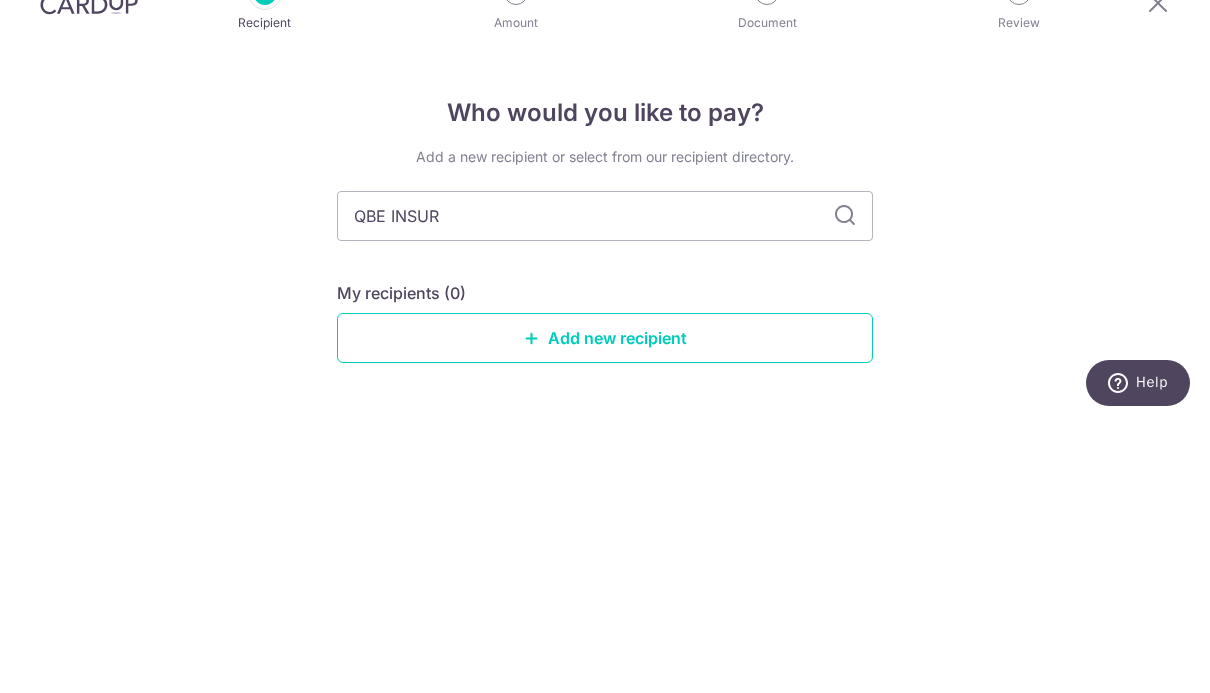 type on "QBE INSURA" 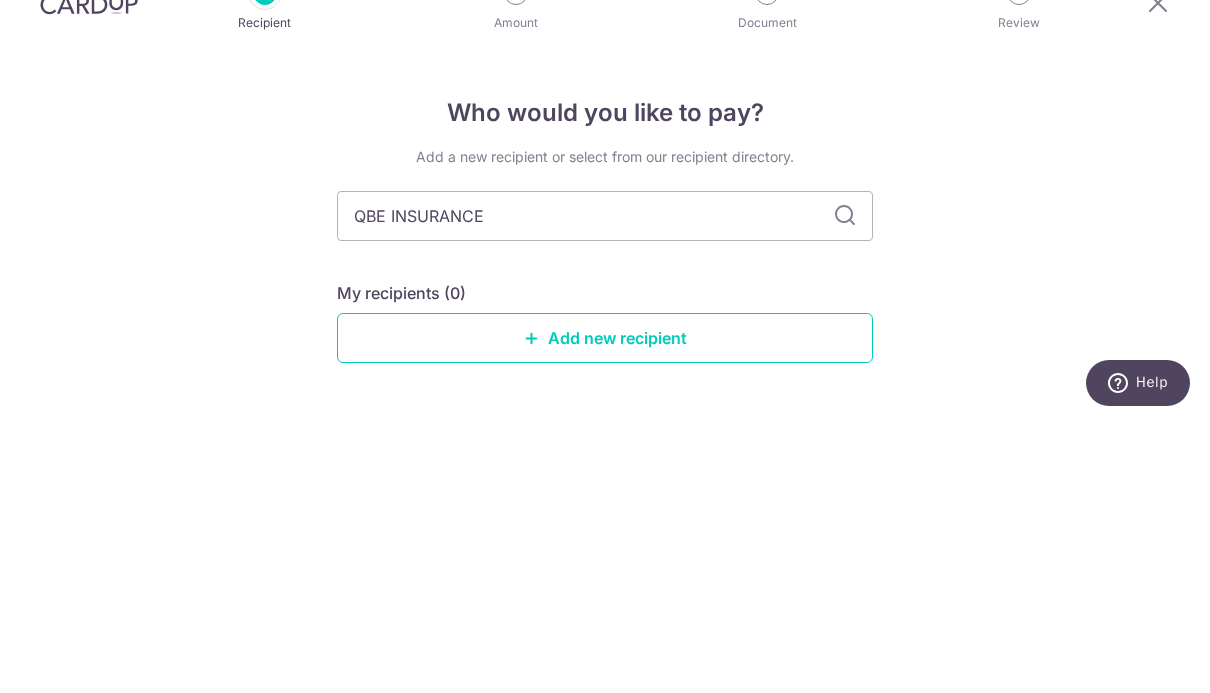 type on "QBE INSURANCE" 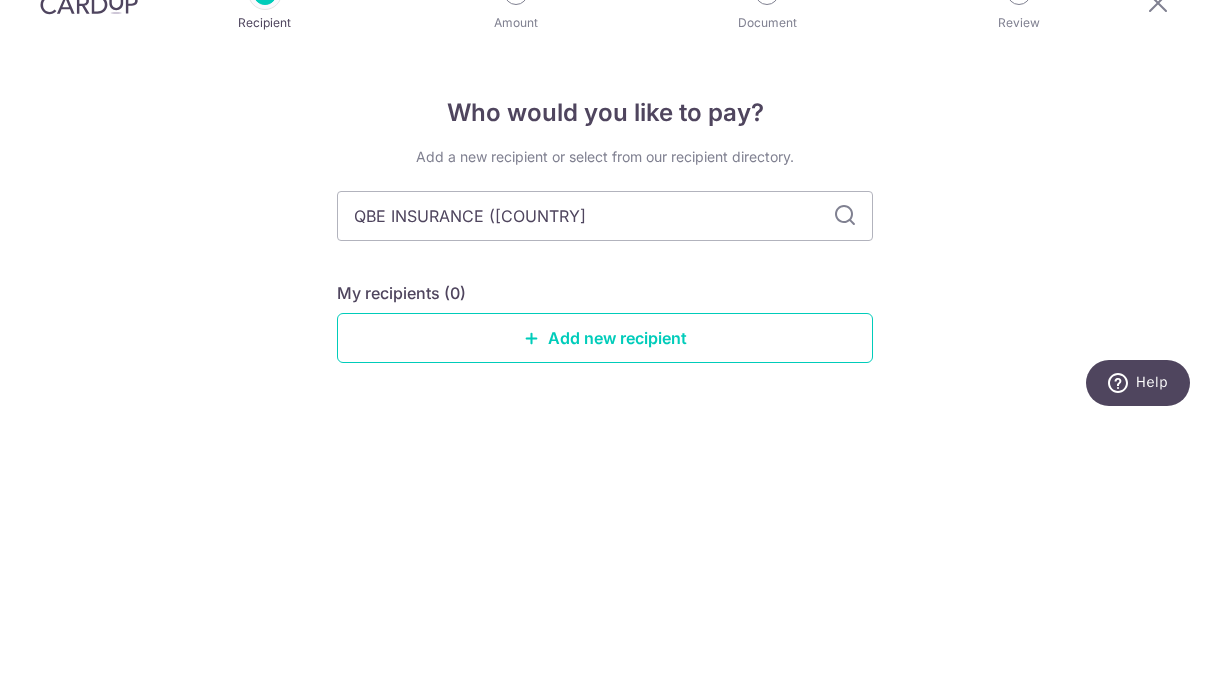 type on "QBE INSURANCE ([COUNTRY]" 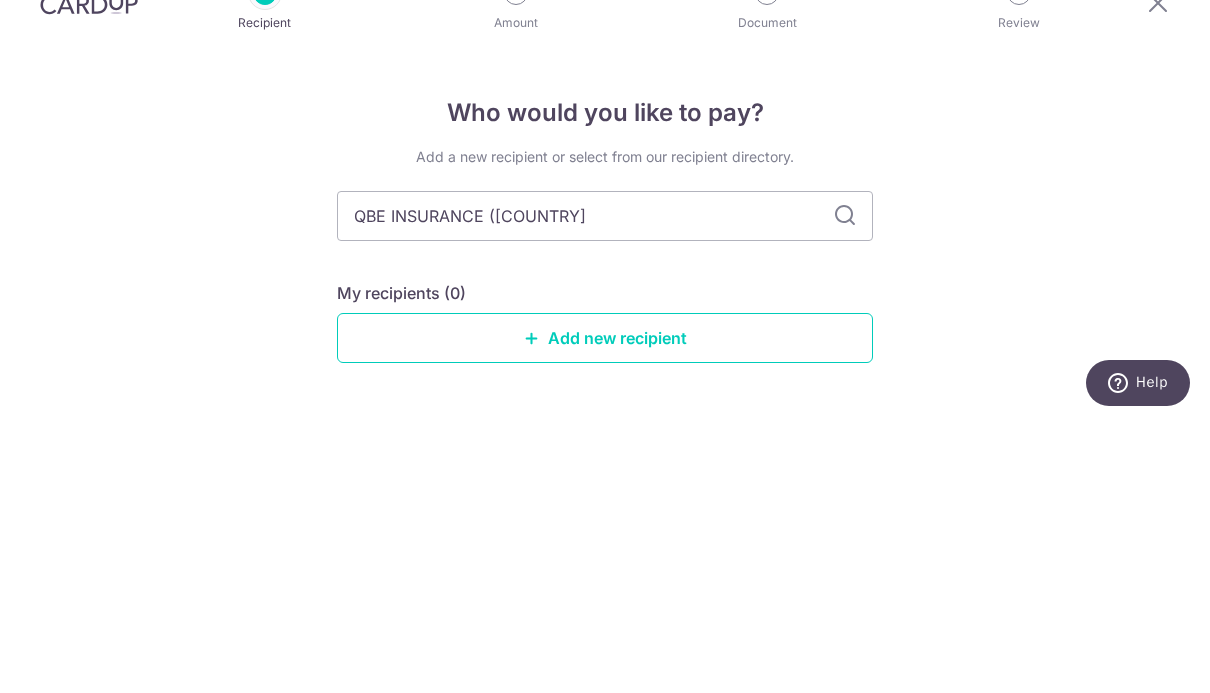 type on "QBE INSURANCE ([COUNTRY]" 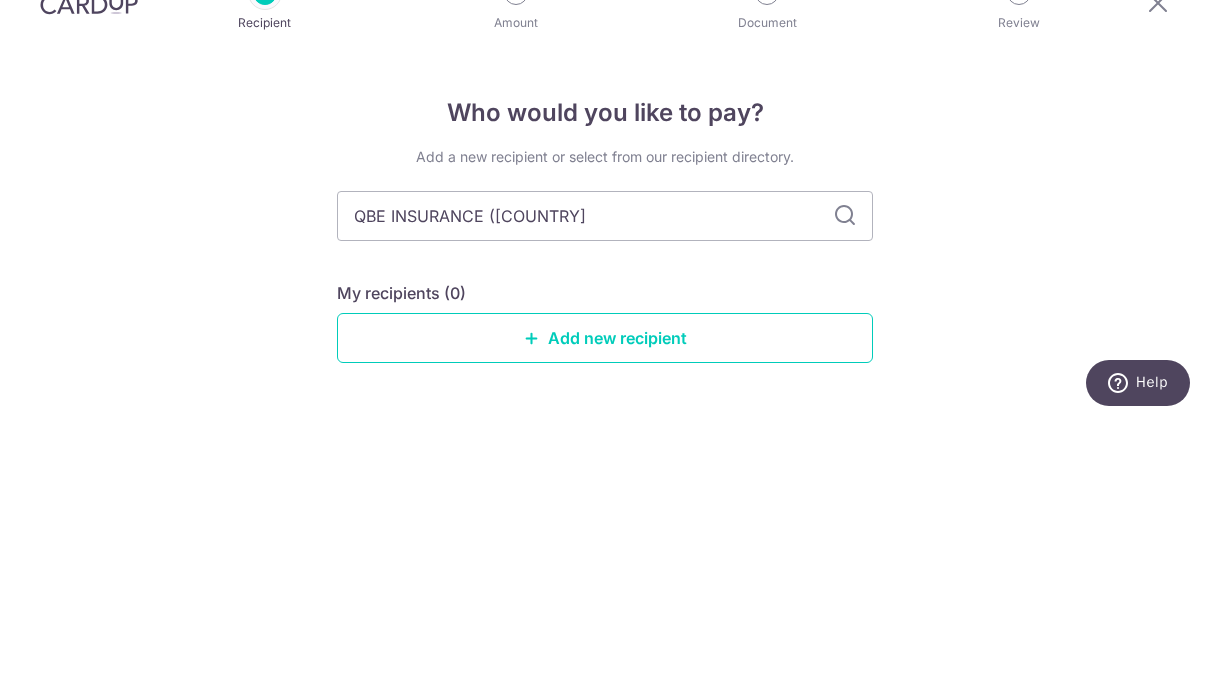 type on "QBE INSURANCE ([COUNTRY]" 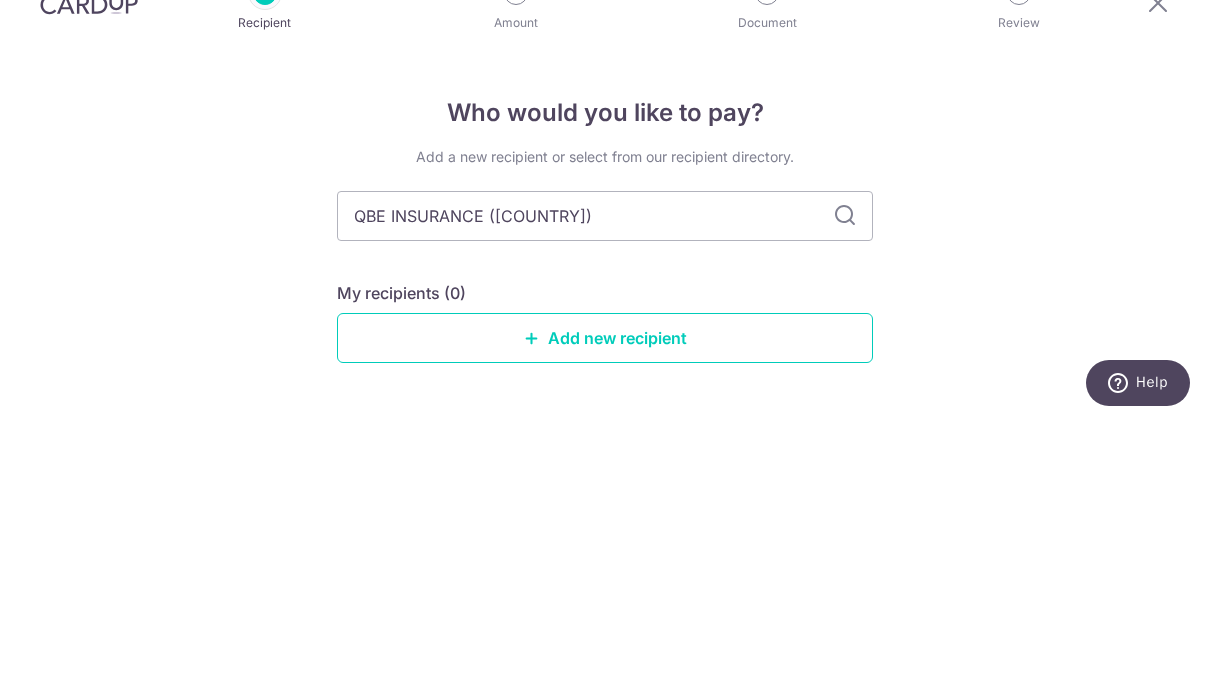 type on "QBE INSURANCE ([COUNTRY])" 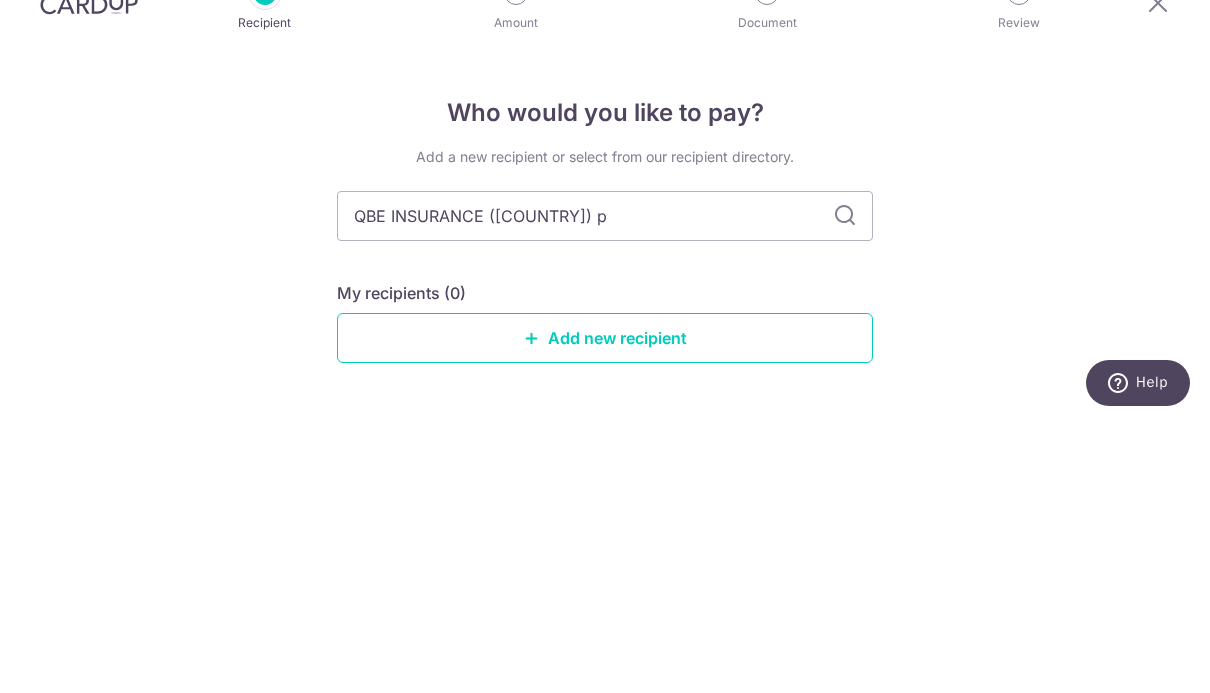 type on "QBE INSURANCE ([COUNTRY])" 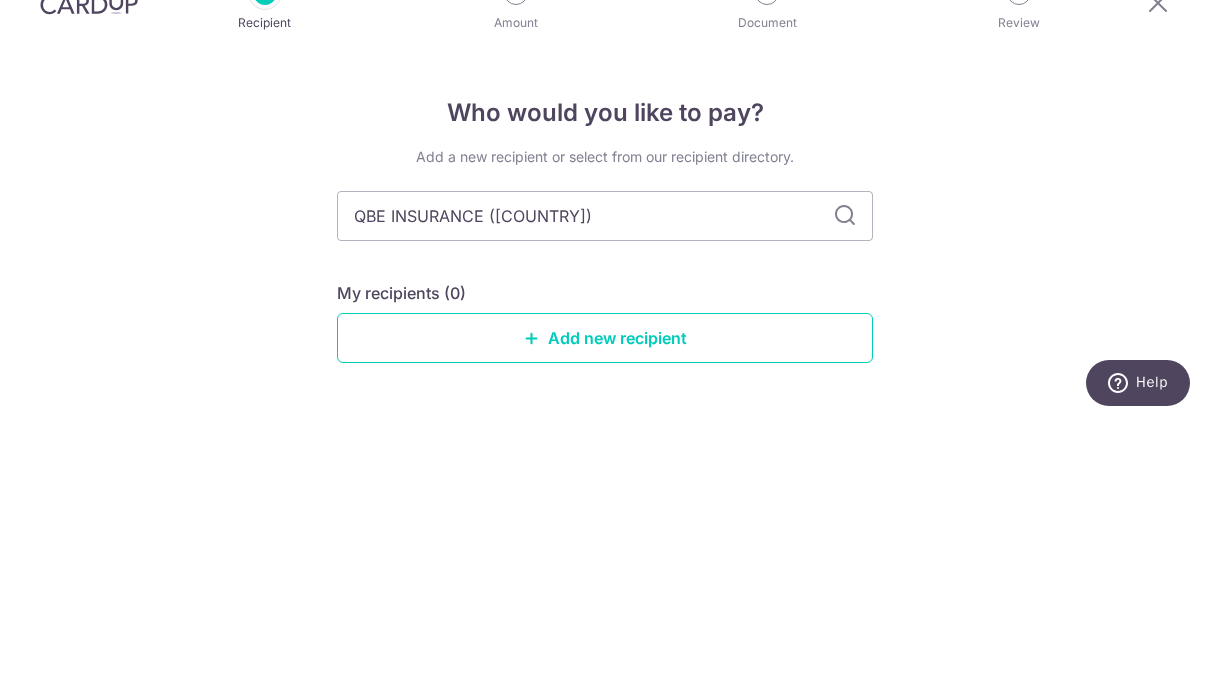 type on "QBE INSURANCE ([COUNTRY]) P" 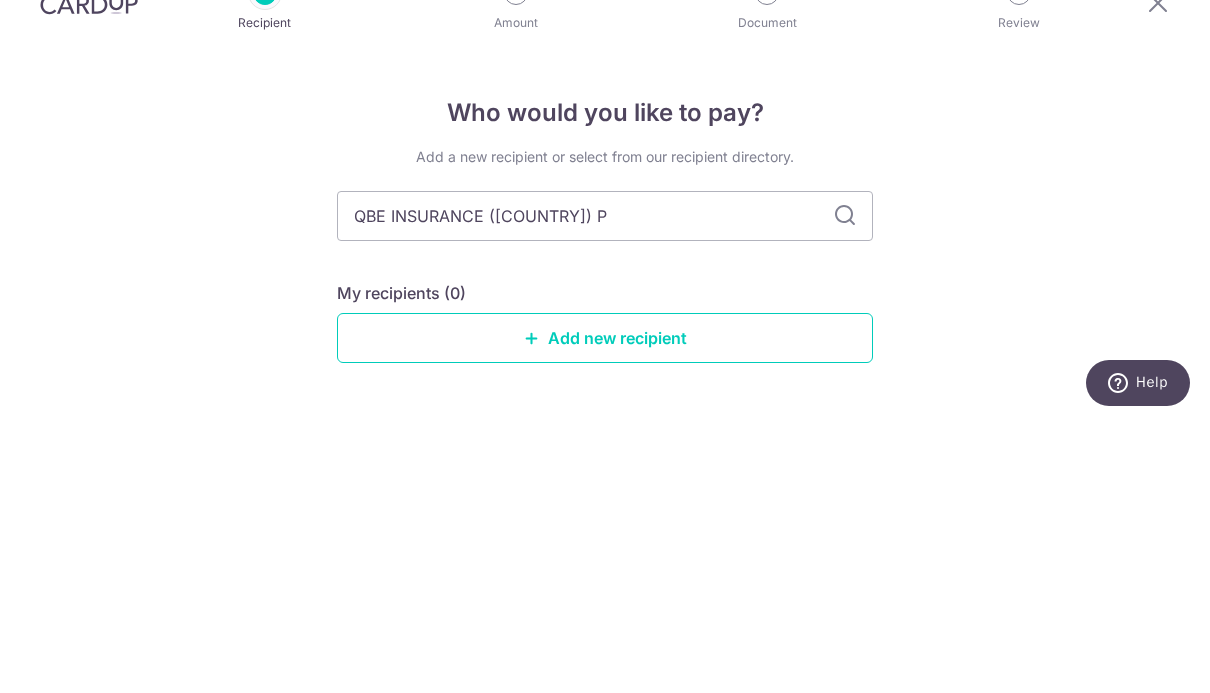 type on "QBE INSURANCE ([COUNTRY]) PT" 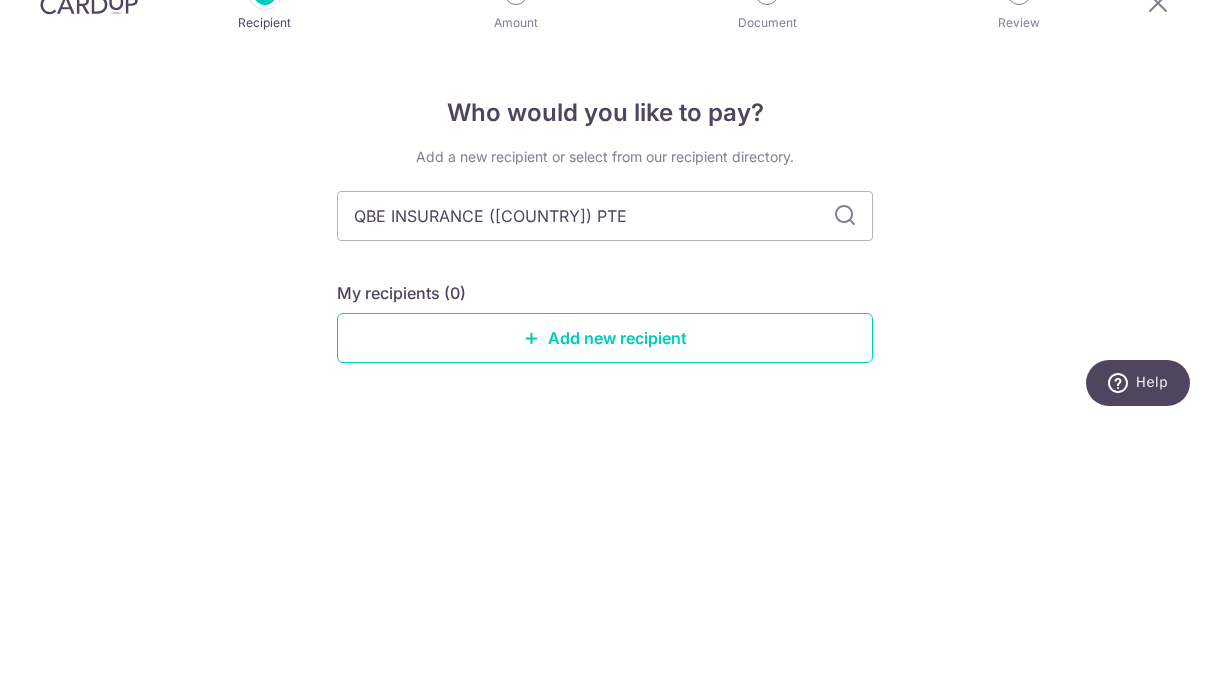 type on "QBE INSURANCE ([COUNTRY]) PTE" 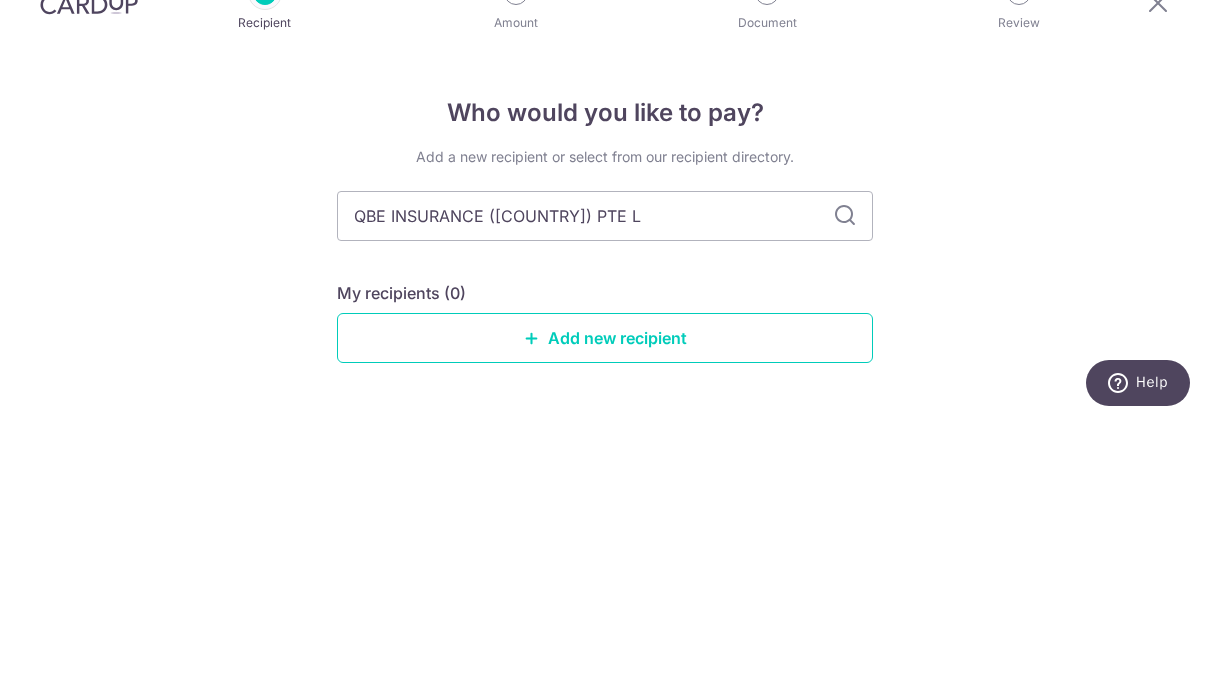 type on "QBE INSURANCE ([COUNTRY]) PTE LT" 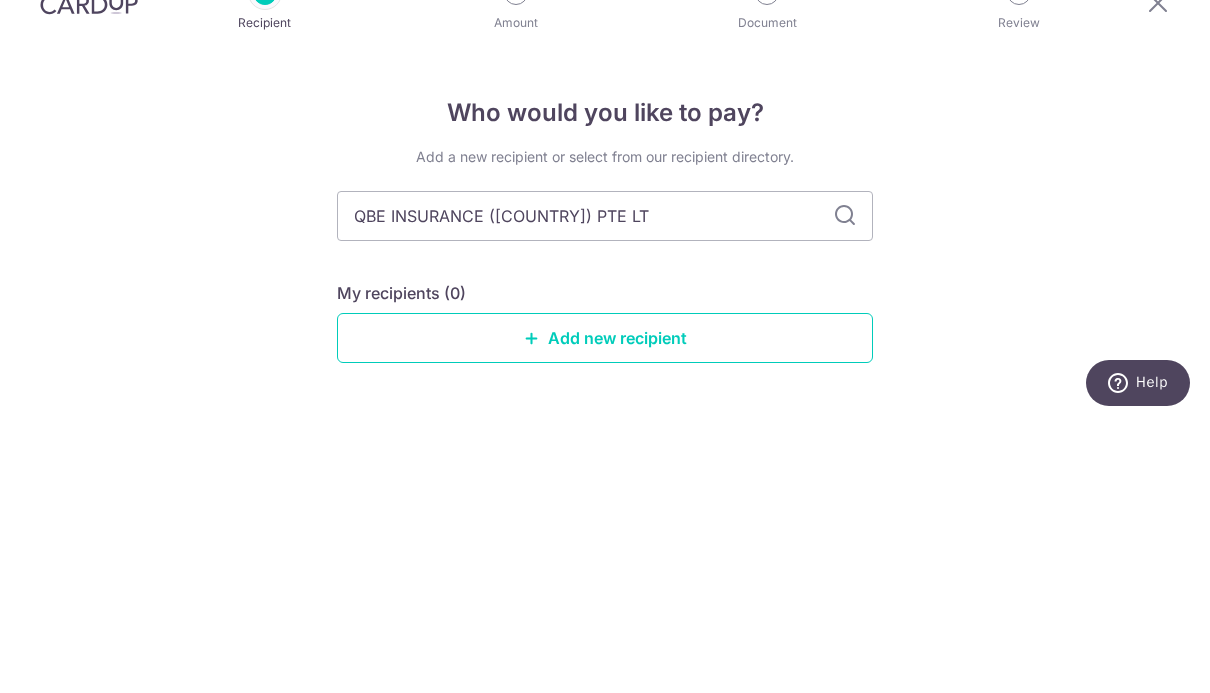 type on "QBE INSURANCE ([COUNTRY]) PTE LTD" 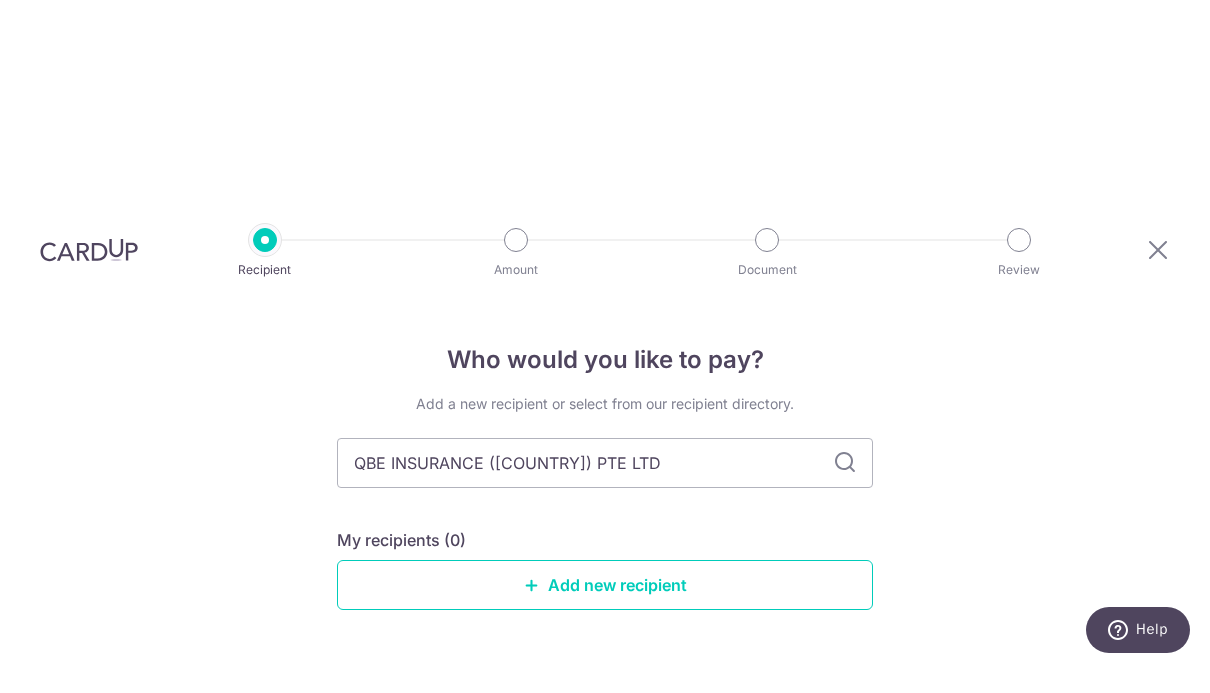 scroll, scrollTop: 93, scrollLeft: 0, axis: vertical 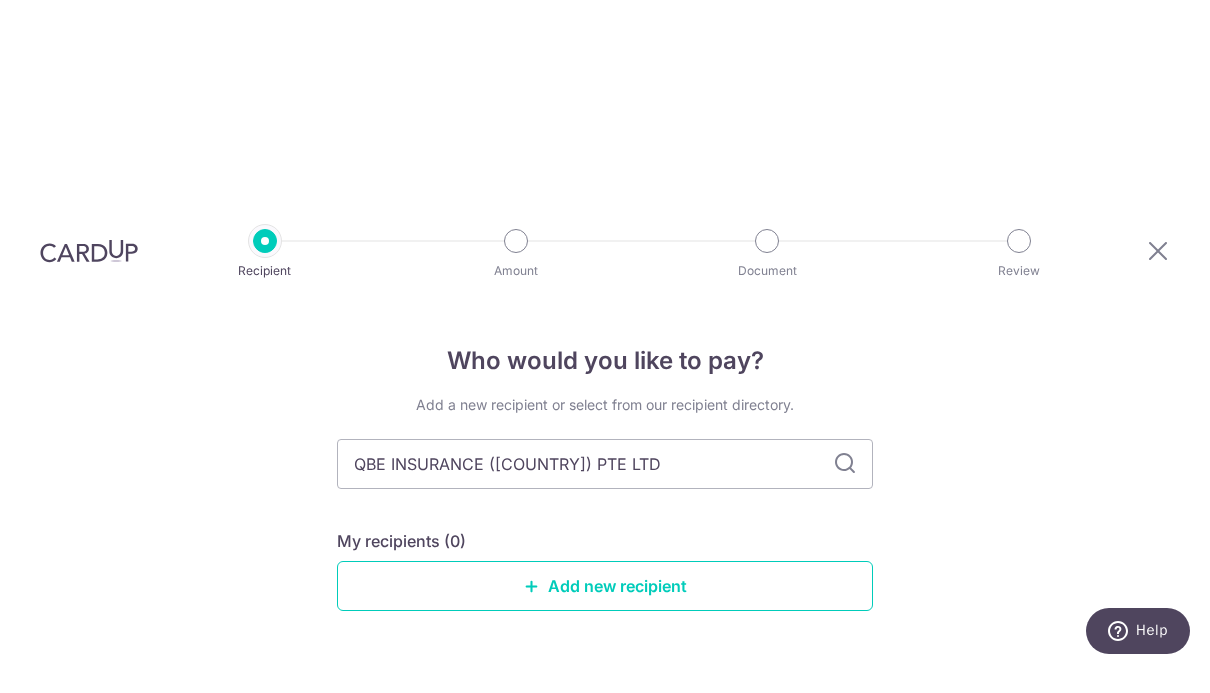 click at bounding box center [532, 611] 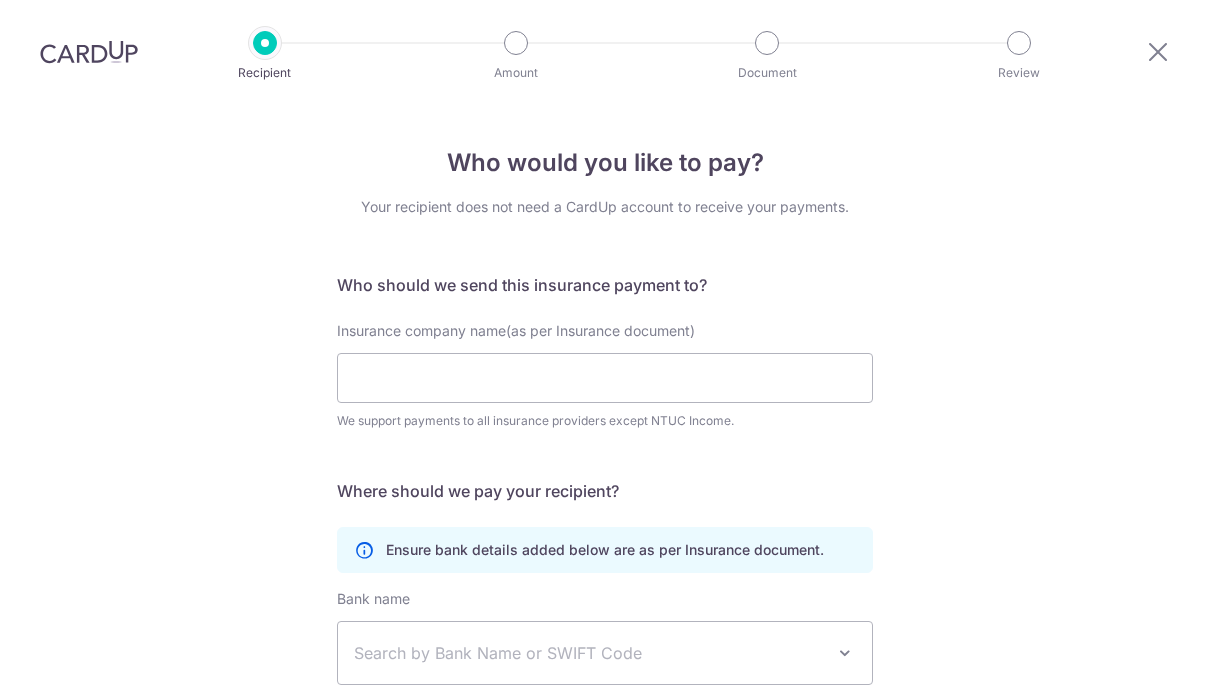 scroll, scrollTop: 0, scrollLeft: 0, axis: both 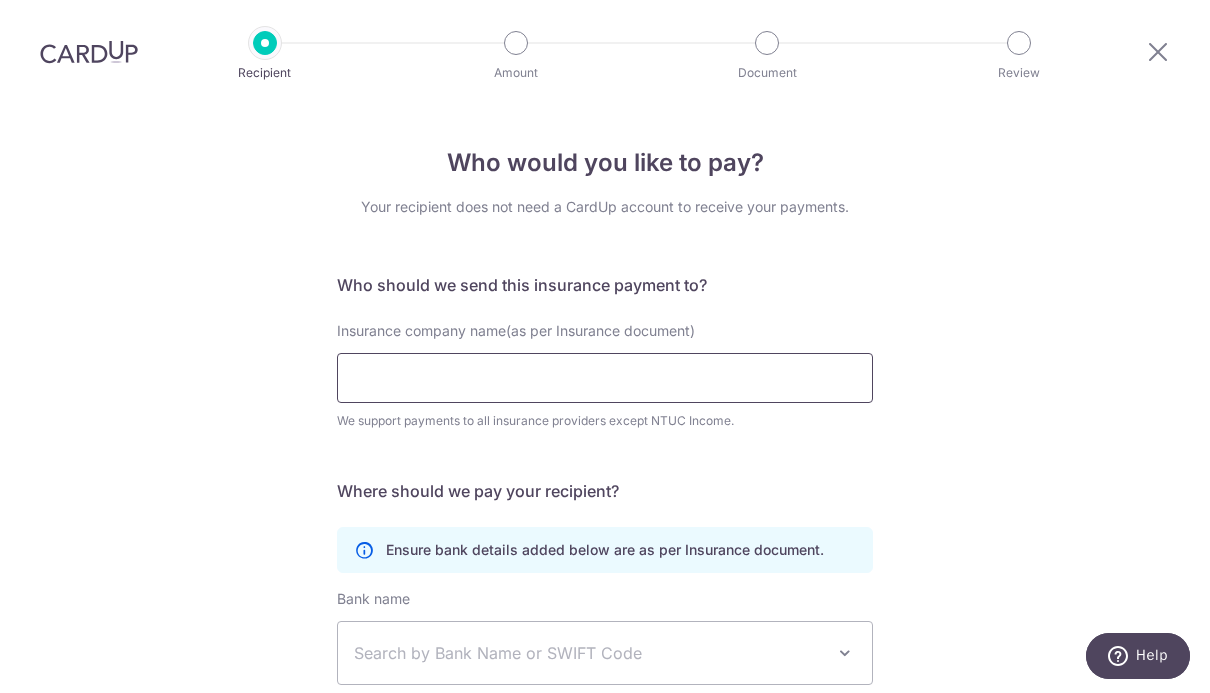 click on "Insurance company name(as per Insurance document)" at bounding box center (605, 378) 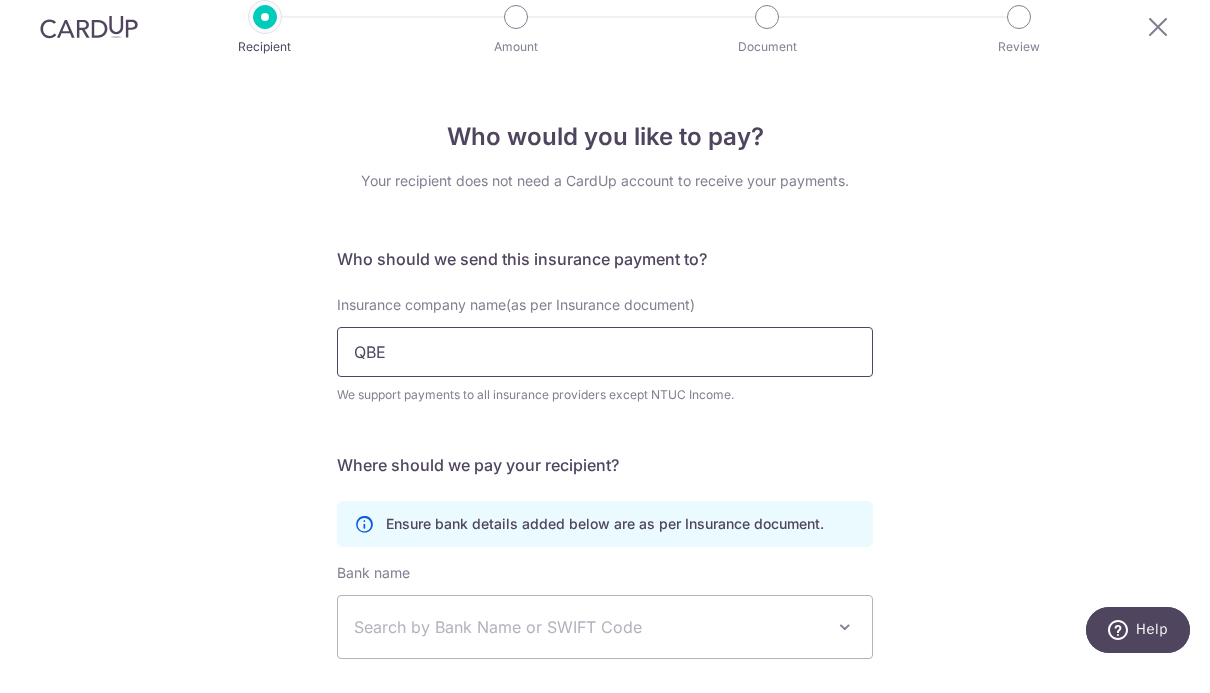 click on "QBE" at bounding box center [605, 378] 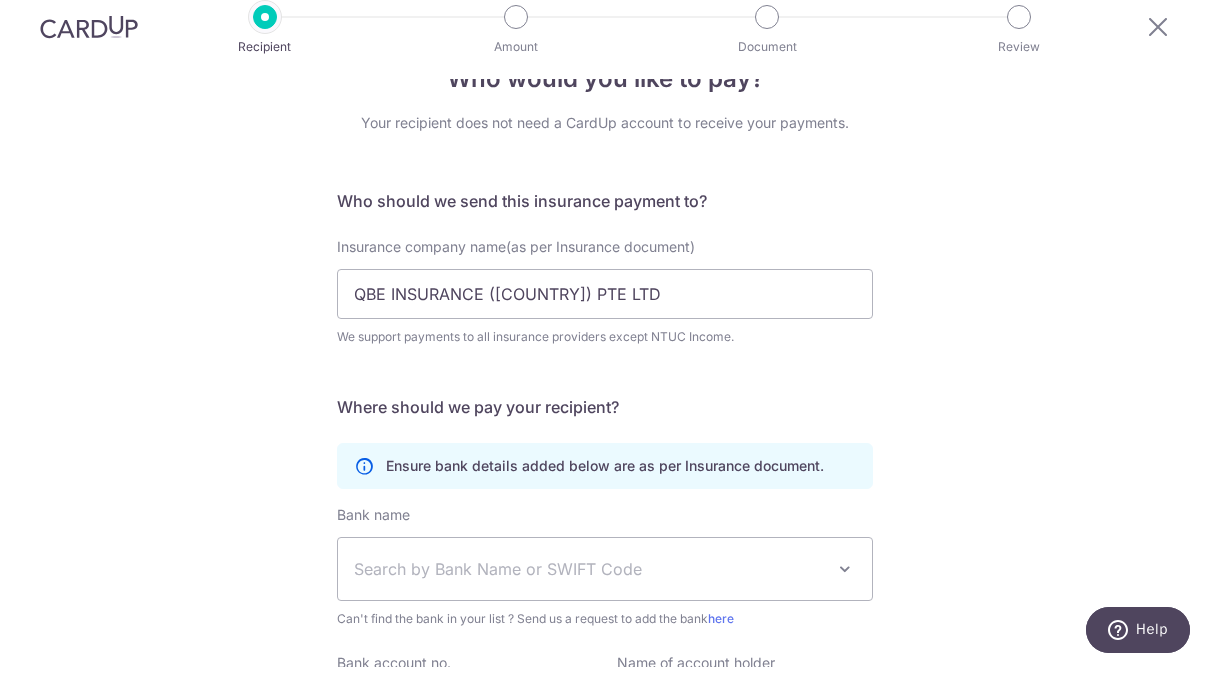scroll, scrollTop: 63, scrollLeft: 0, axis: vertical 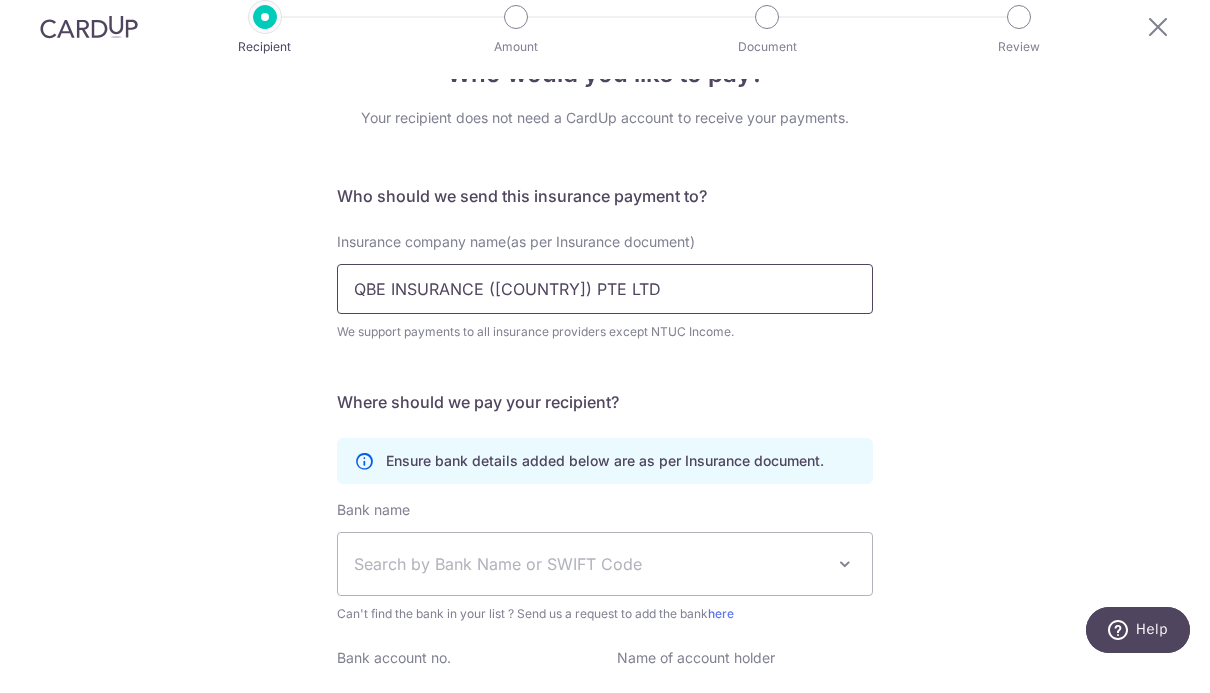 type on "QBE INSURANCE ([COUNTRY]) PTE LTD" 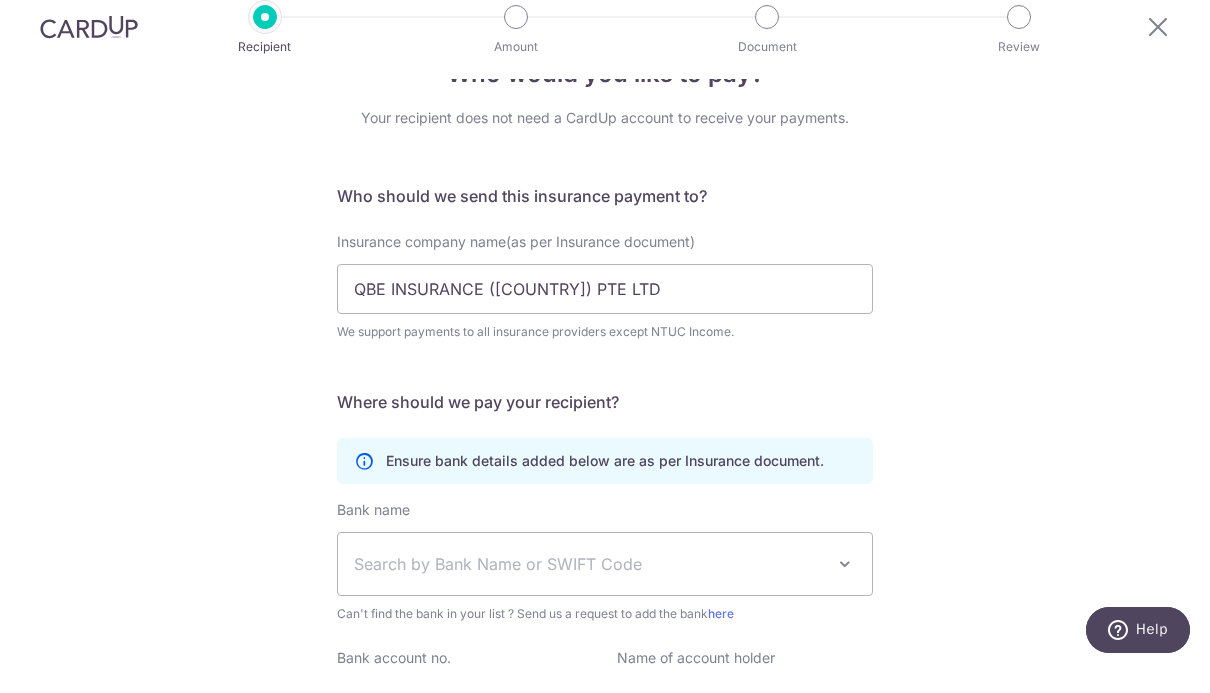 click on "Search by Bank Name or SWIFT Code" at bounding box center [589, 590] 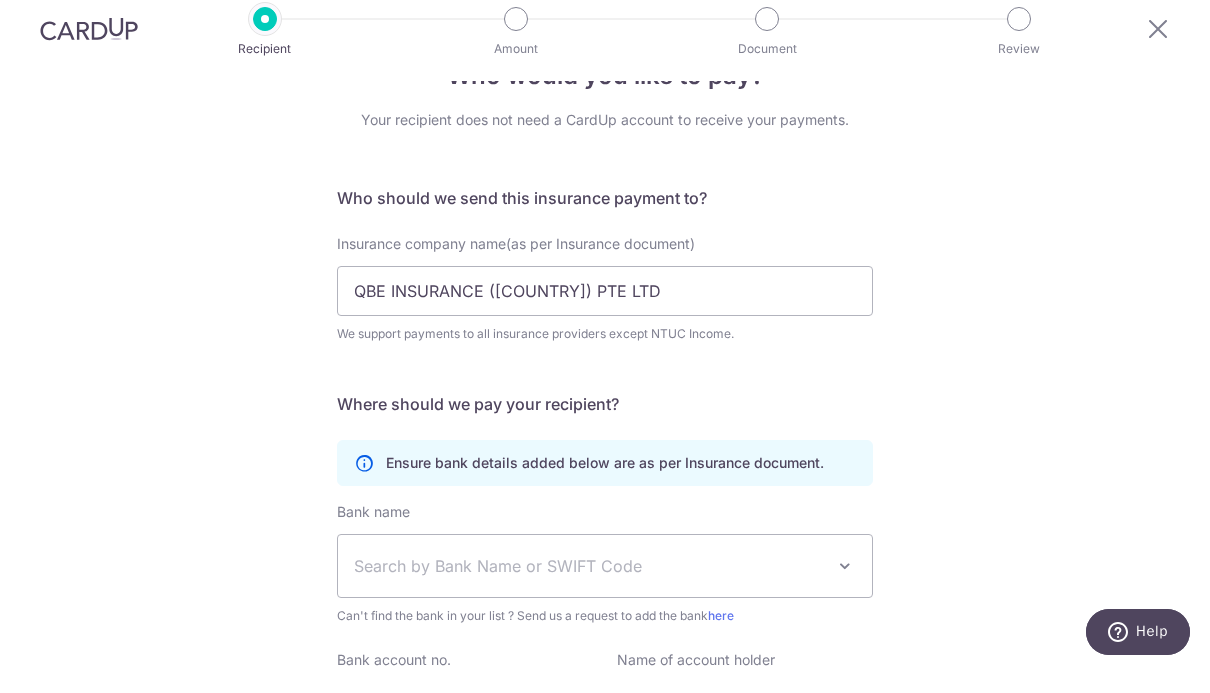 scroll, scrollTop: 92, scrollLeft: 0, axis: vertical 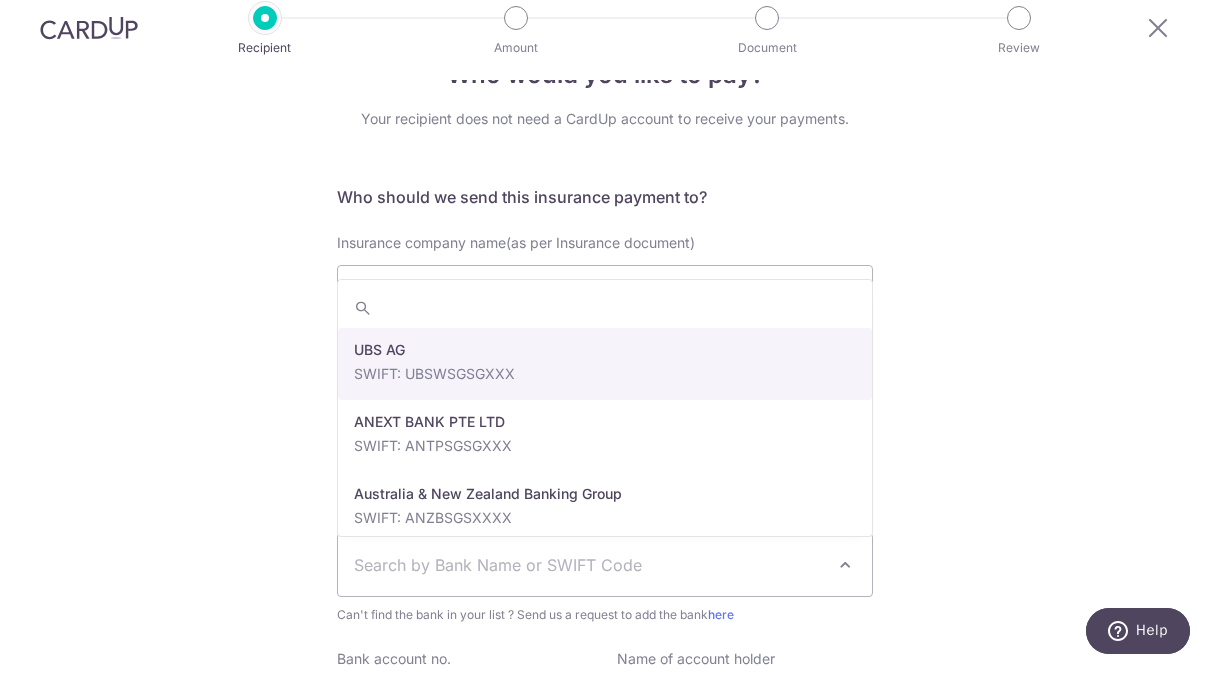 click on "Search by Bank Name or SWIFT Code" at bounding box center [589, 590] 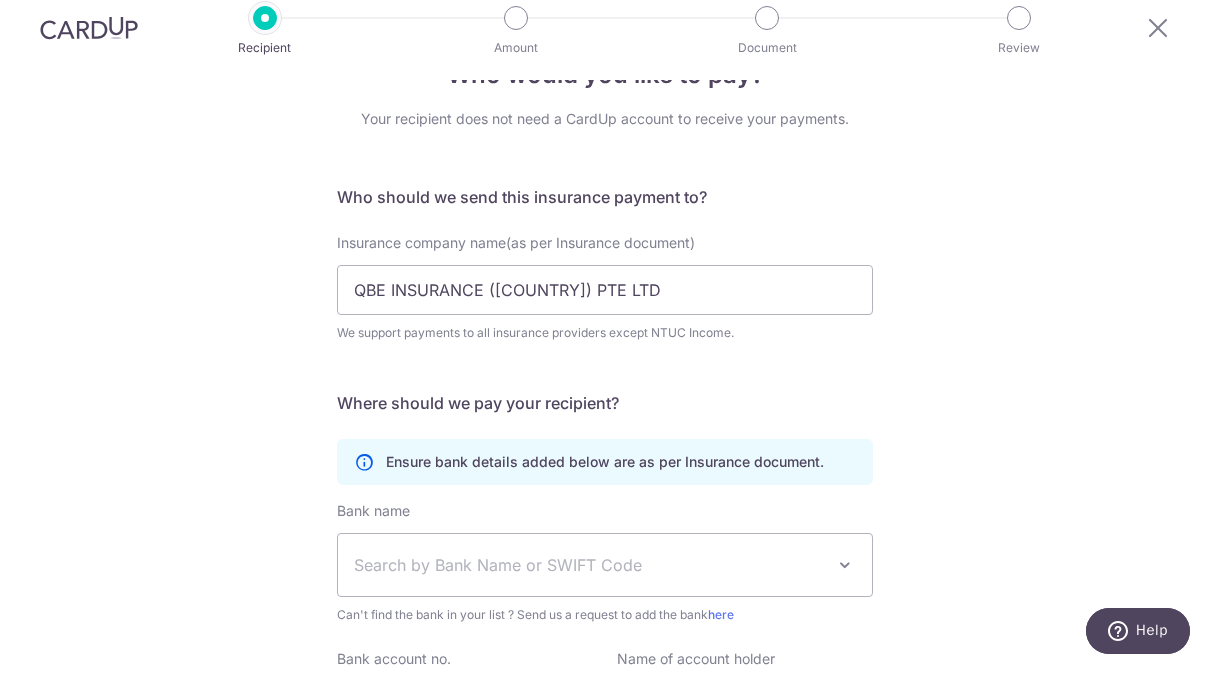 click on "Search by Bank Name or SWIFT Code" at bounding box center [589, 590] 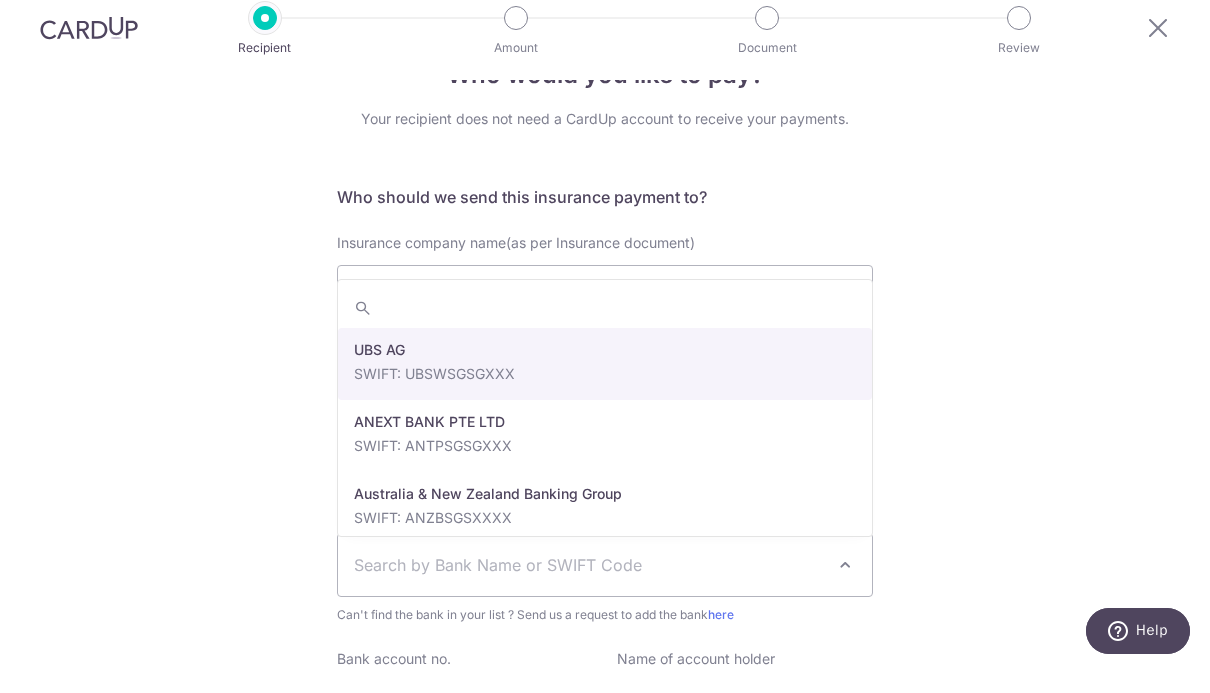 click at bounding box center [605, 333] 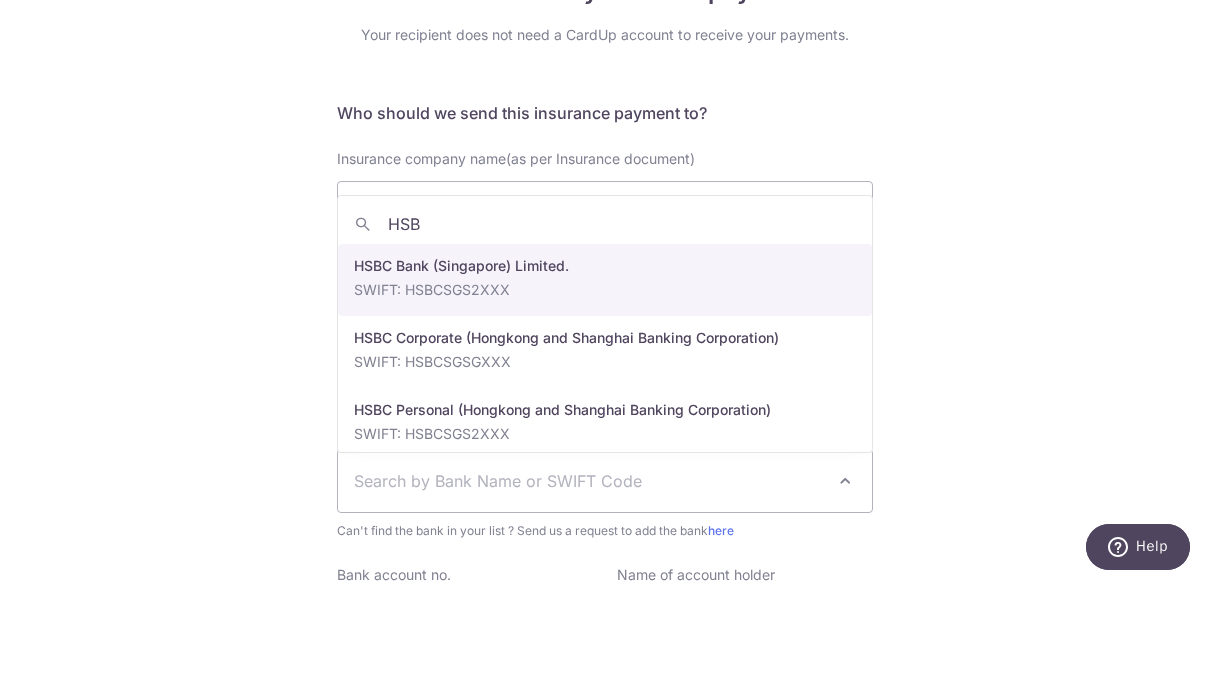 type on "HSBC" 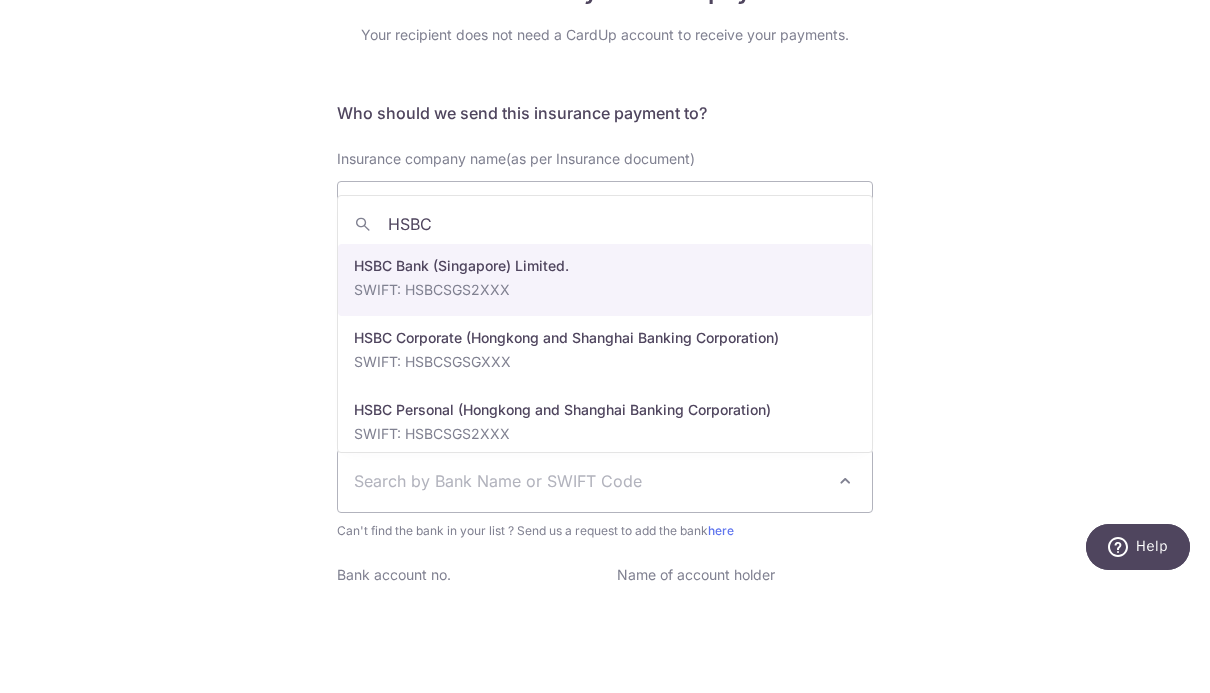 scroll, scrollTop: 117, scrollLeft: 0, axis: vertical 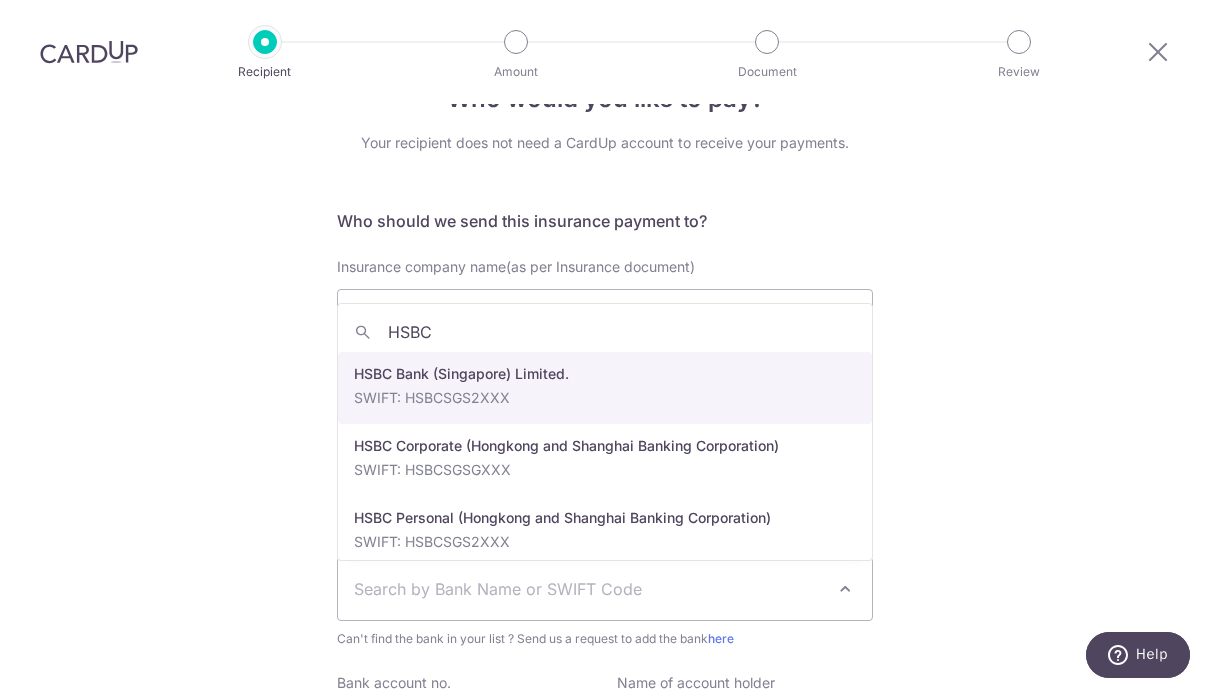select on "9" 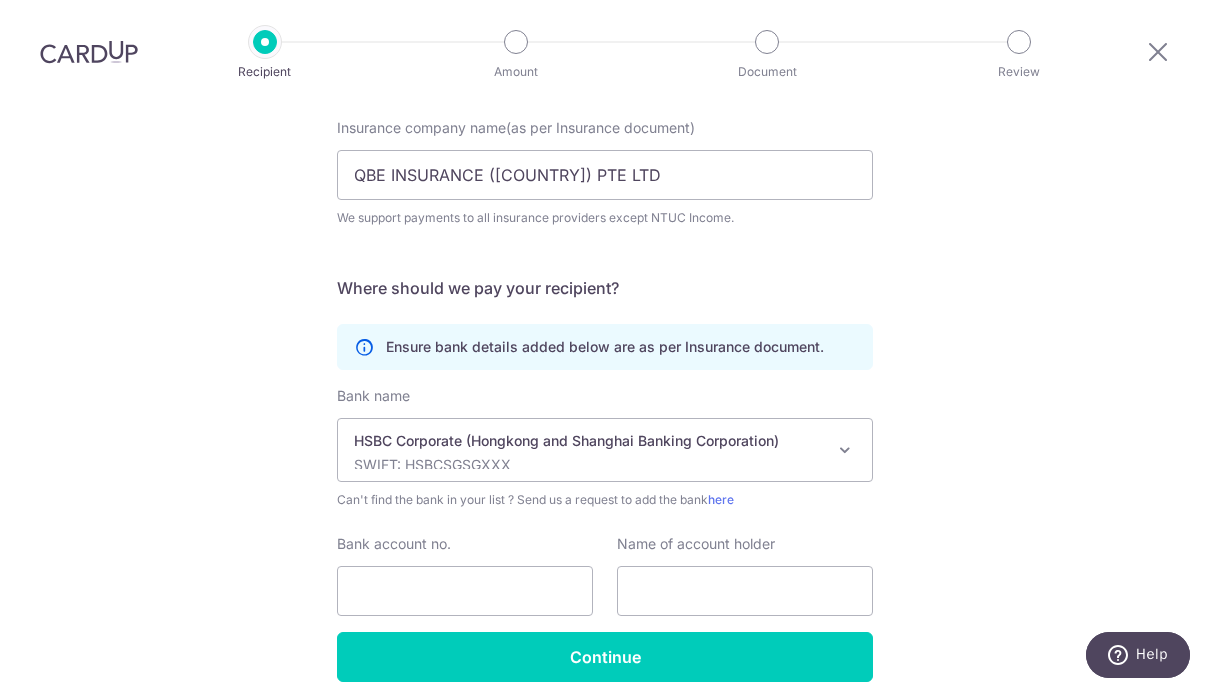 scroll, scrollTop: 202, scrollLeft: 0, axis: vertical 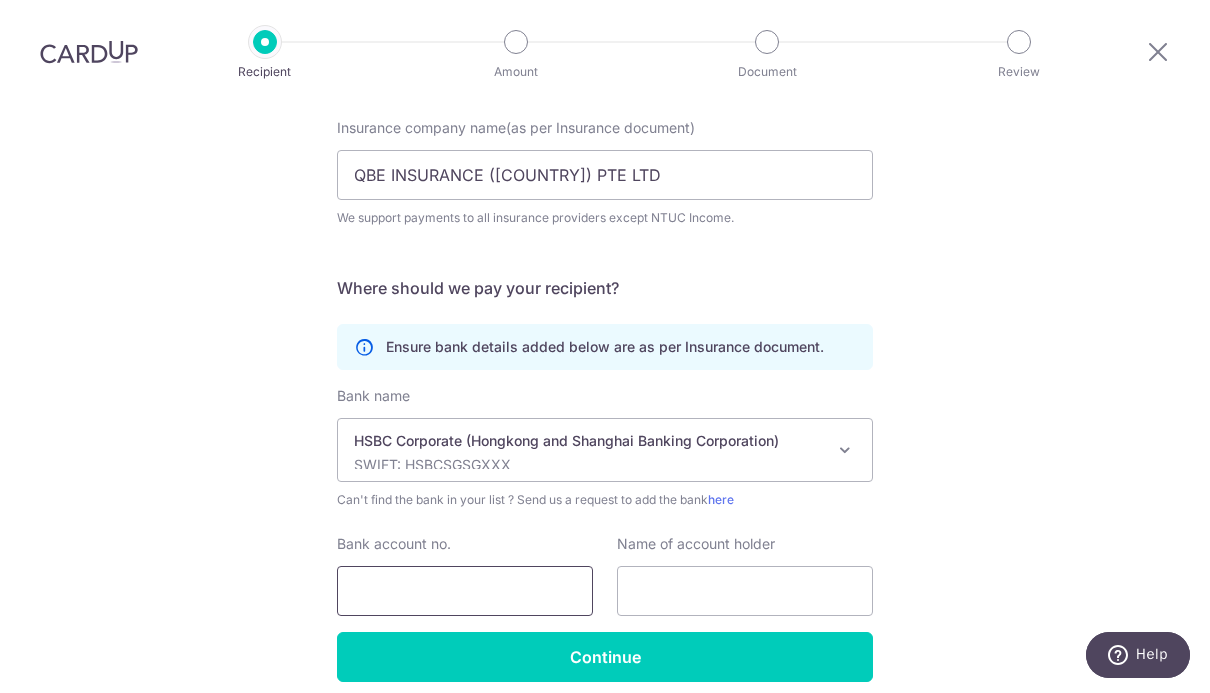 click on "Bank account no." at bounding box center [465, 592] 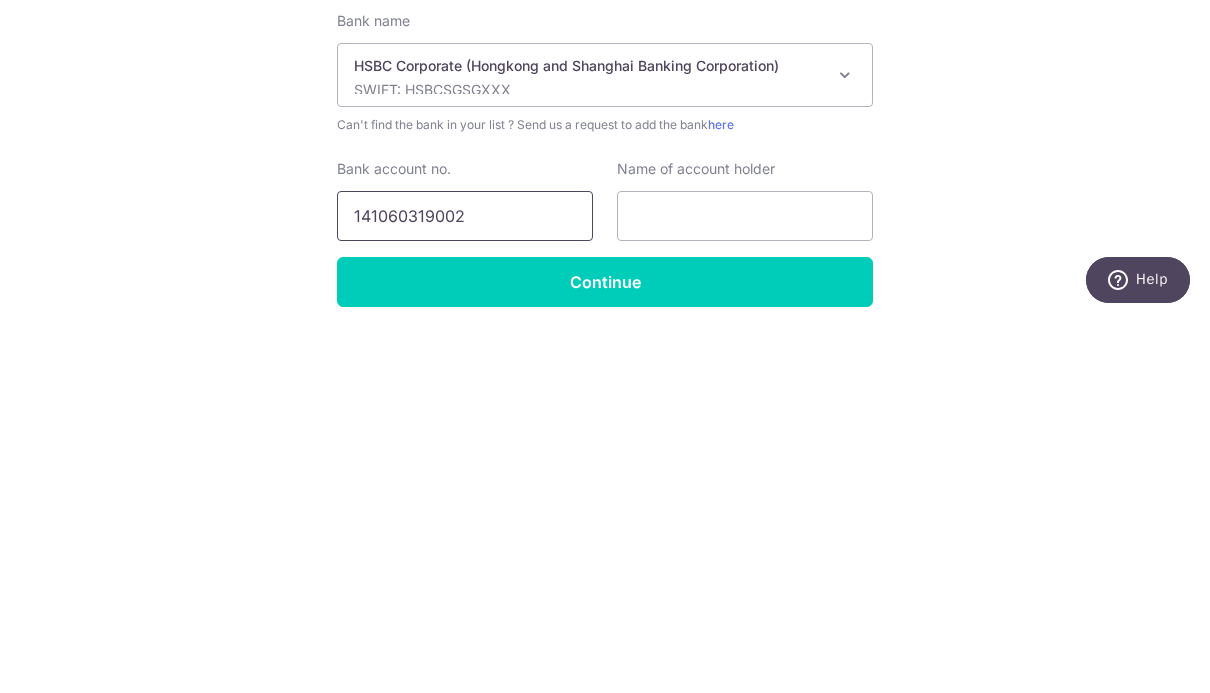 type on "141060319002" 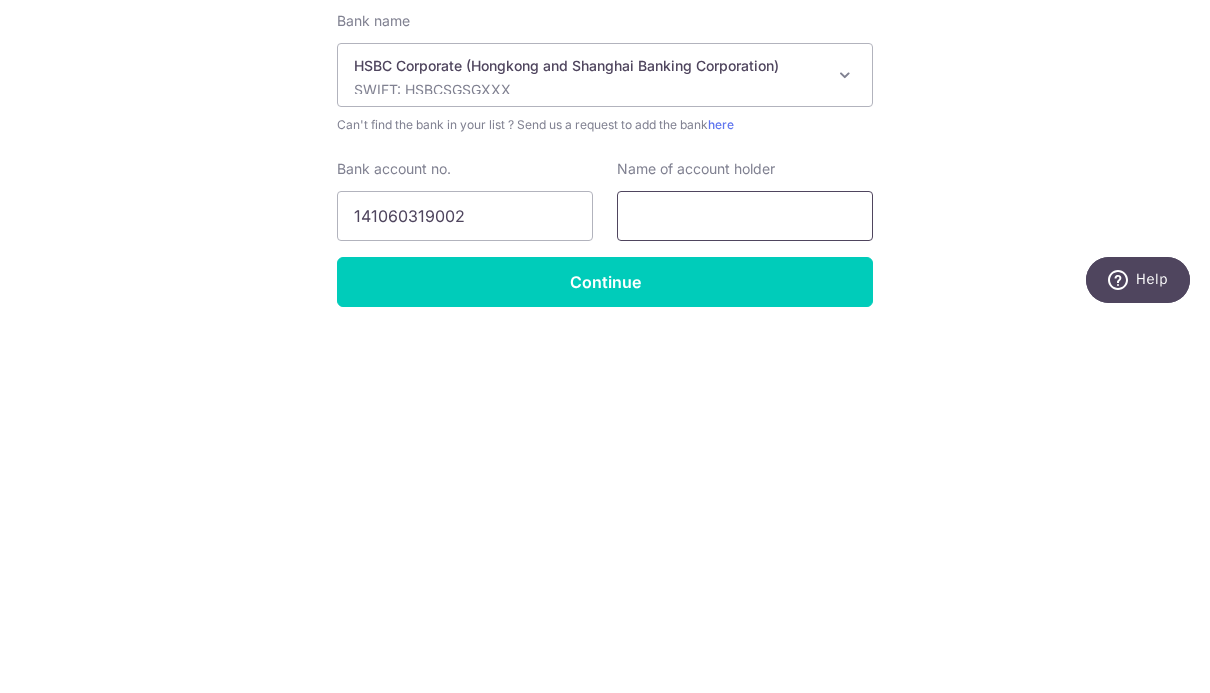 click at bounding box center [745, 592] 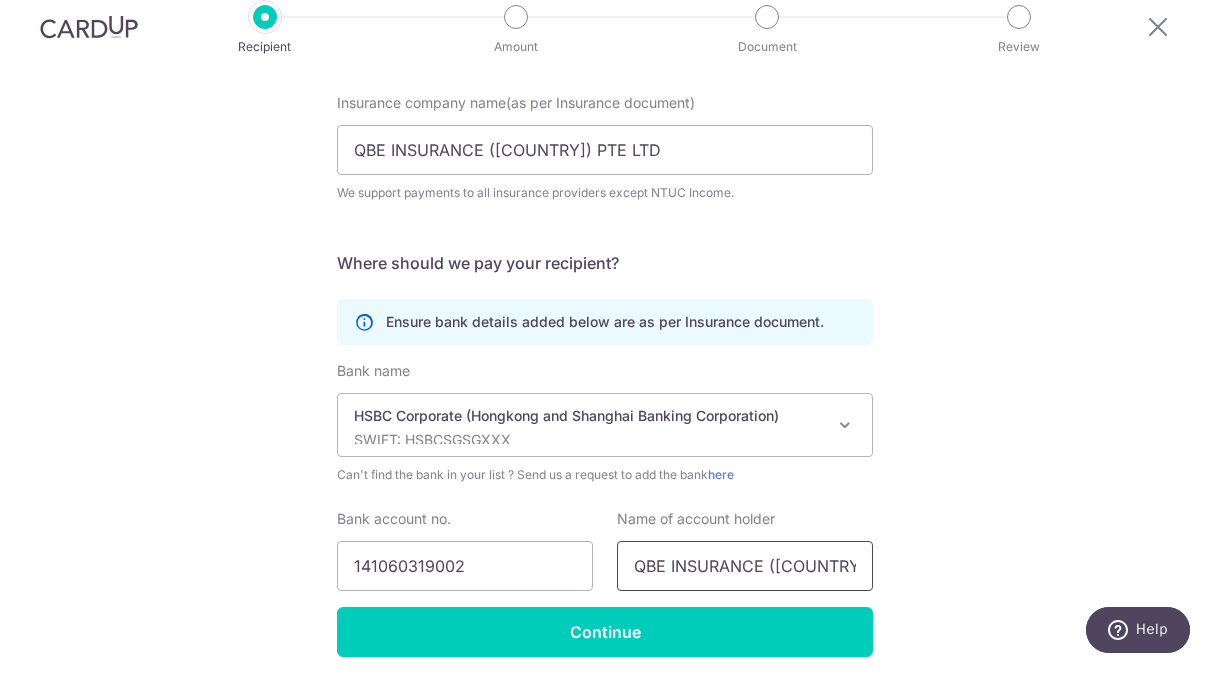 type on "QBE INSURANCE ([COUNTRY]) PTE LTD" 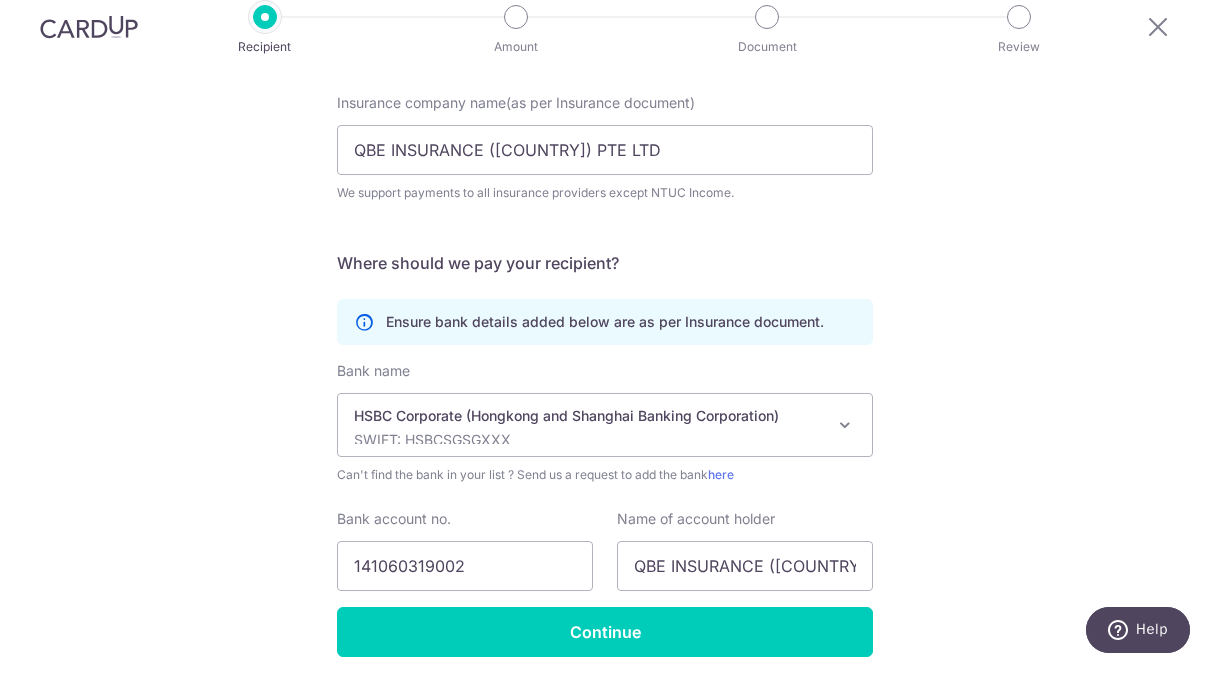 click on "Continue" at bounding box center [605, 658] 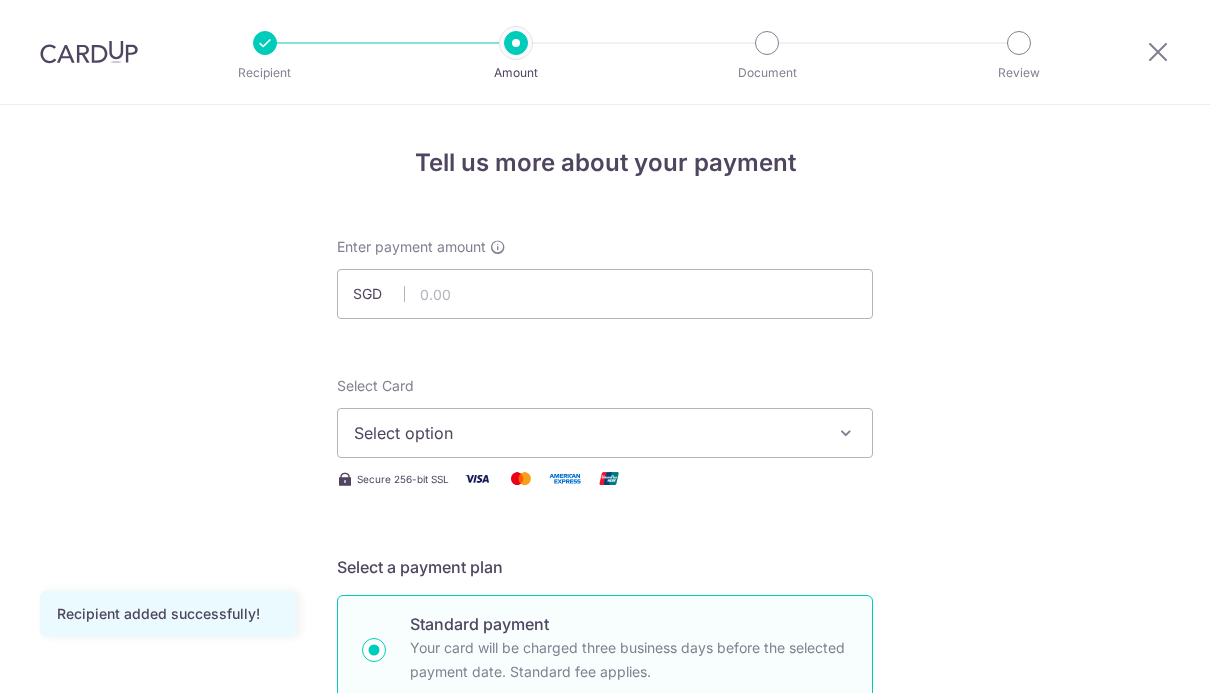 scroll, scrollTop: 0, scrollLeft: 0, axis: both 